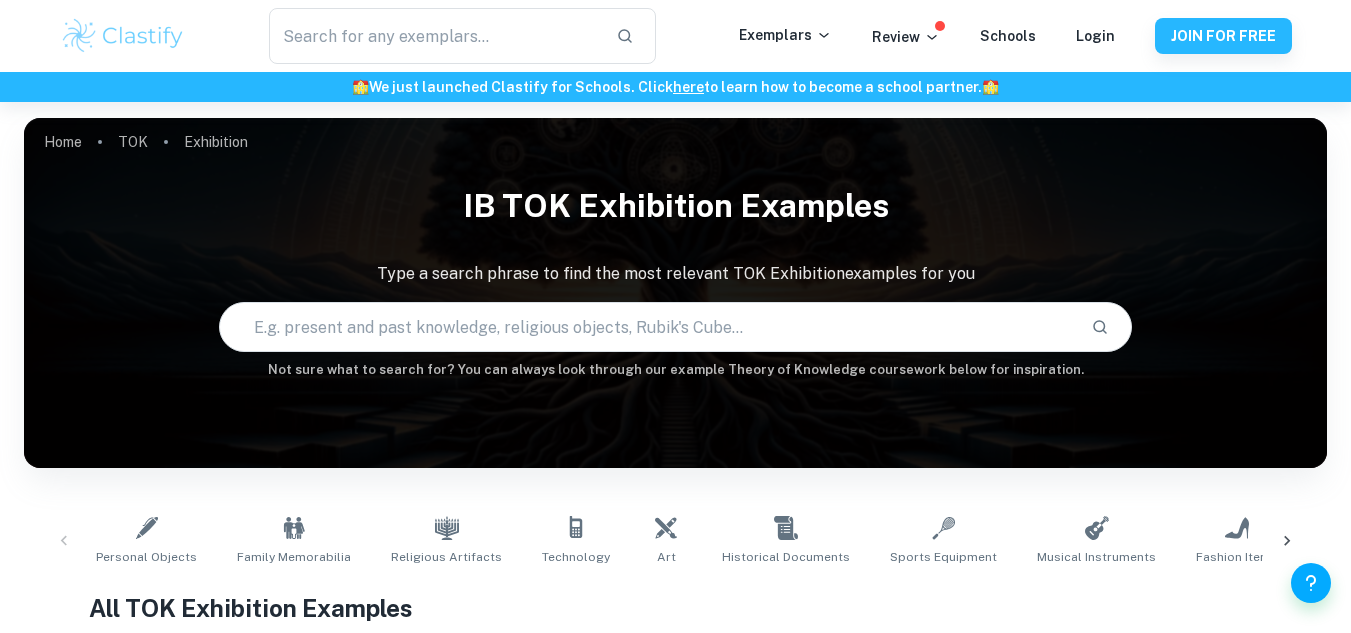 scroll, scrollTop: 664, scrollLeft: 0, axis: vertical 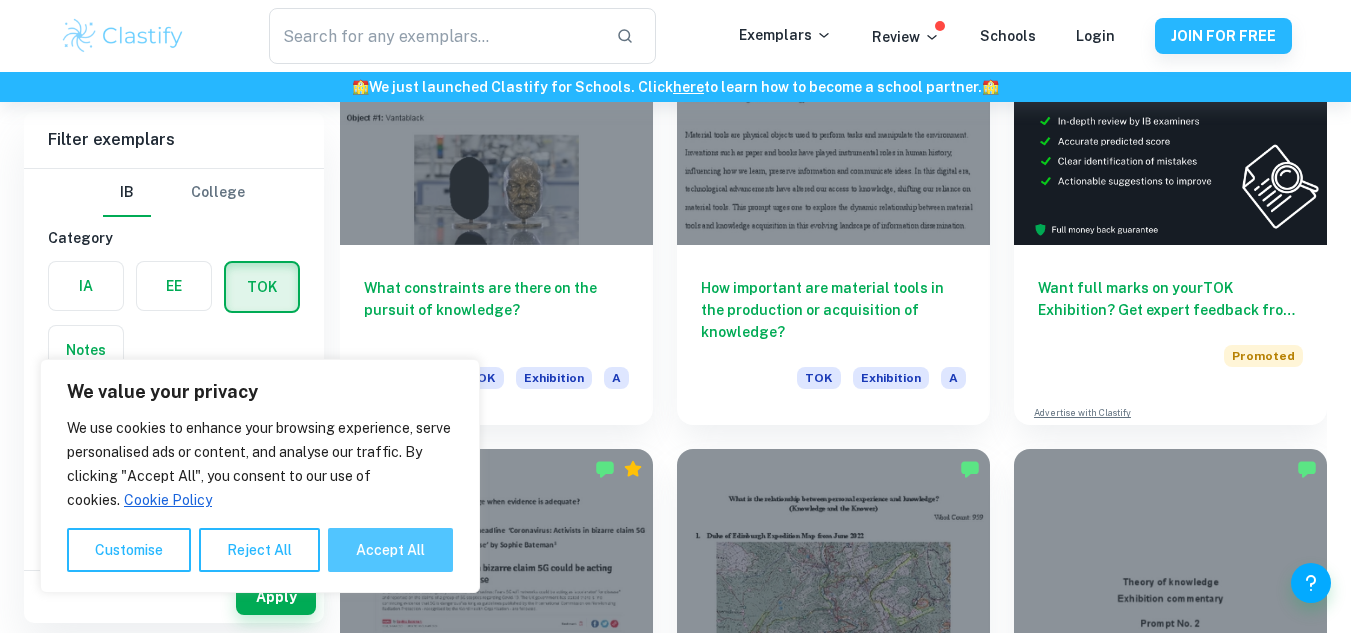 click on "Accept All" at bounding box center (390, 550) 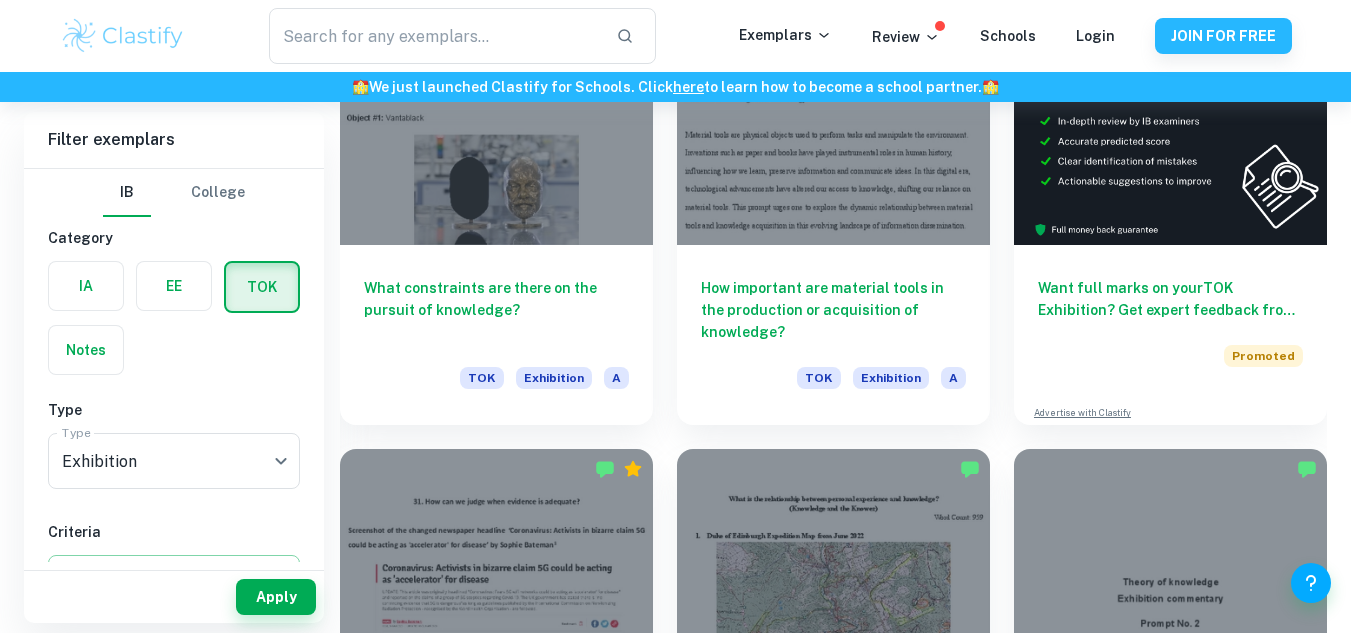 checkbox on "true" 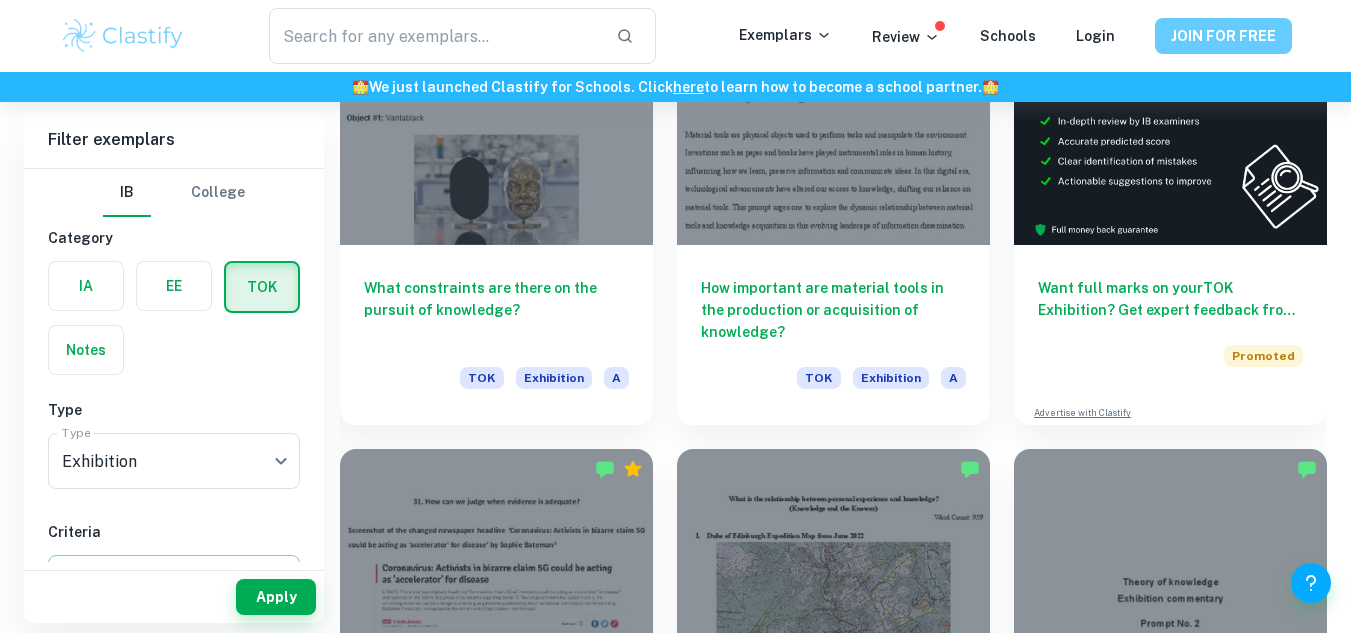 click on "JOIN FOR FREE" at bounding box center (1223, 36) 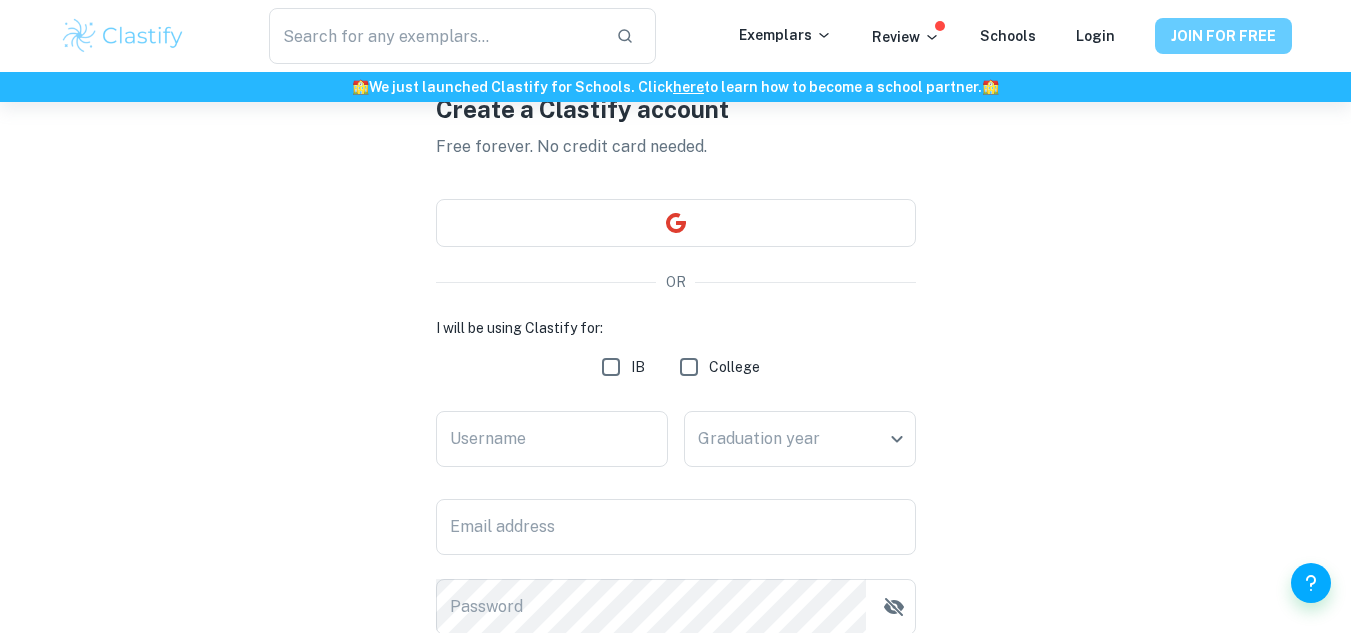 scroll, scrollTop: 113, scrollLeft: 0, axis: vertical 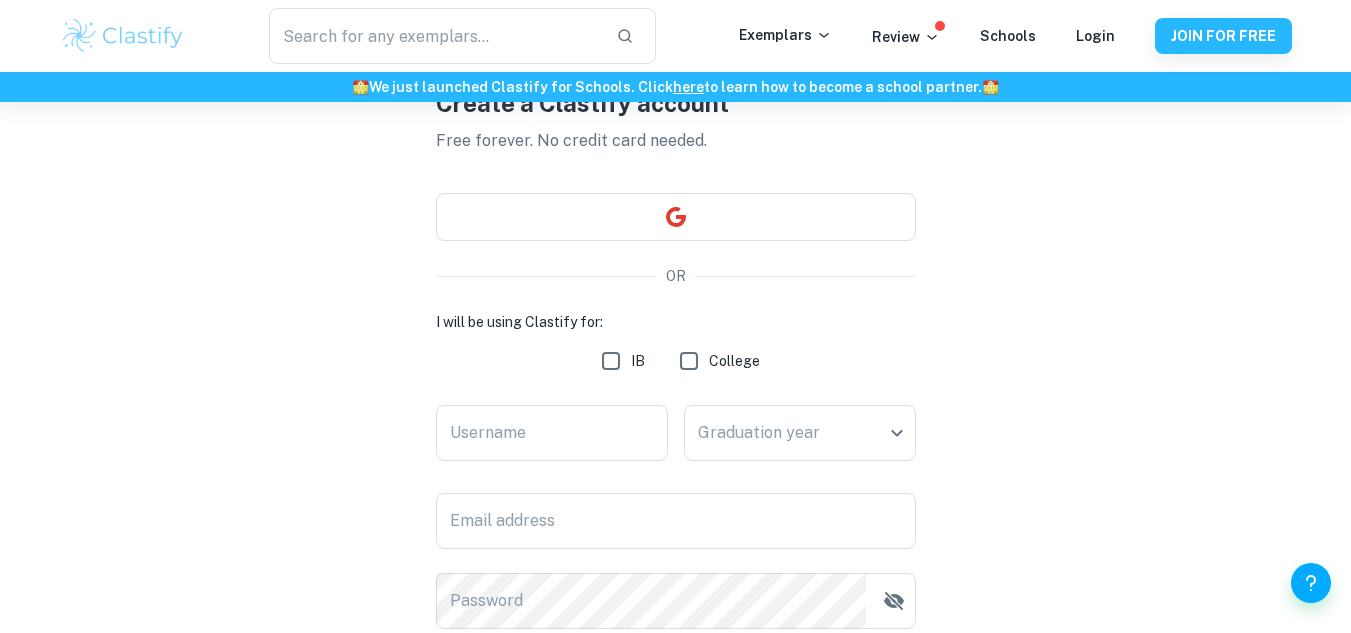 click on "IB" at bounding box center (611, 361) 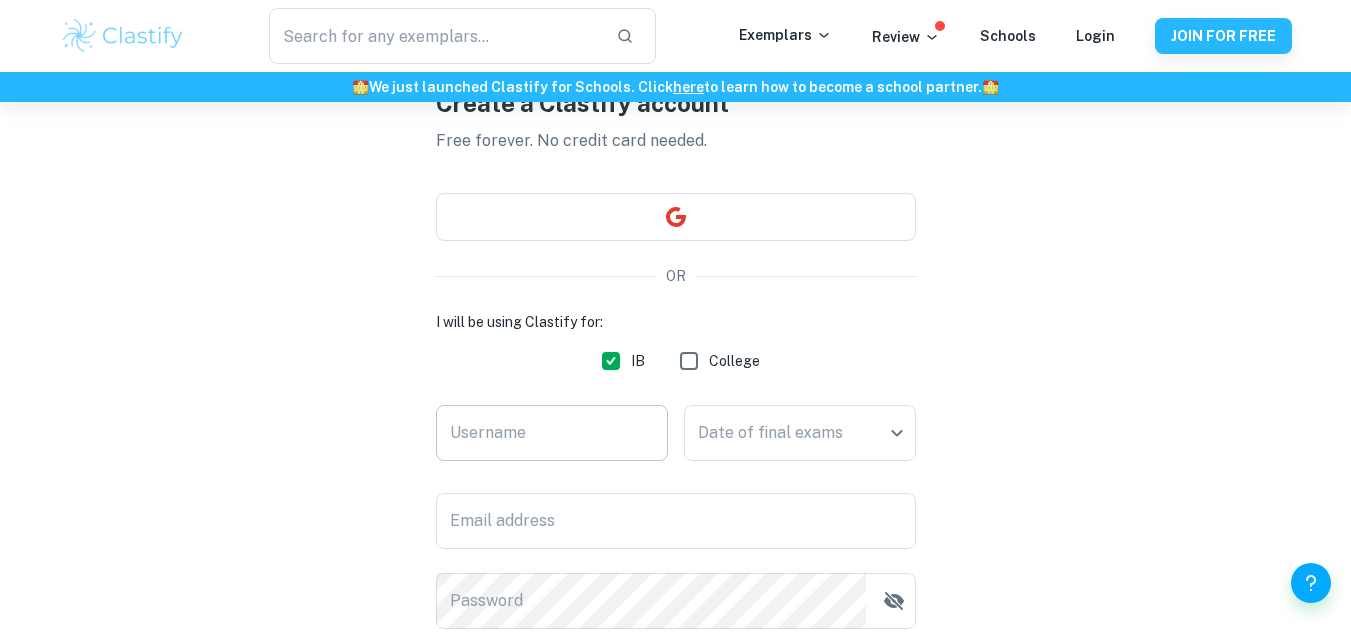 click on "Username Username" at bounding box center (552, 437) 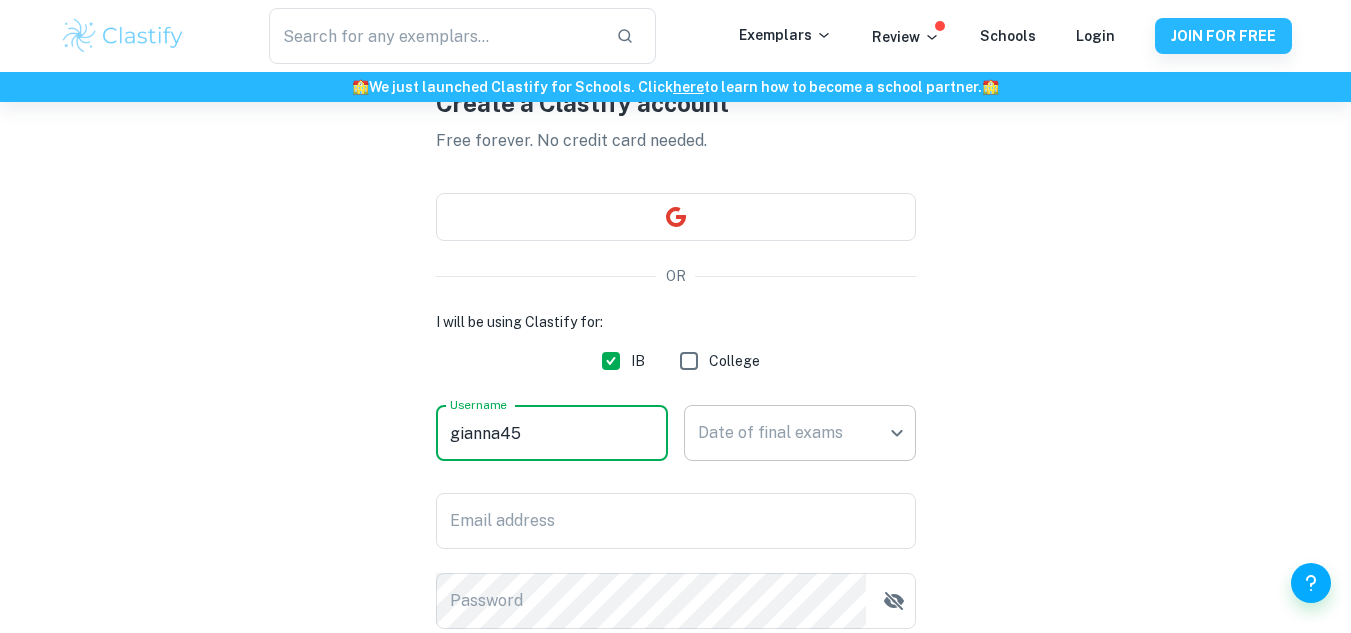 type on "gianna45" 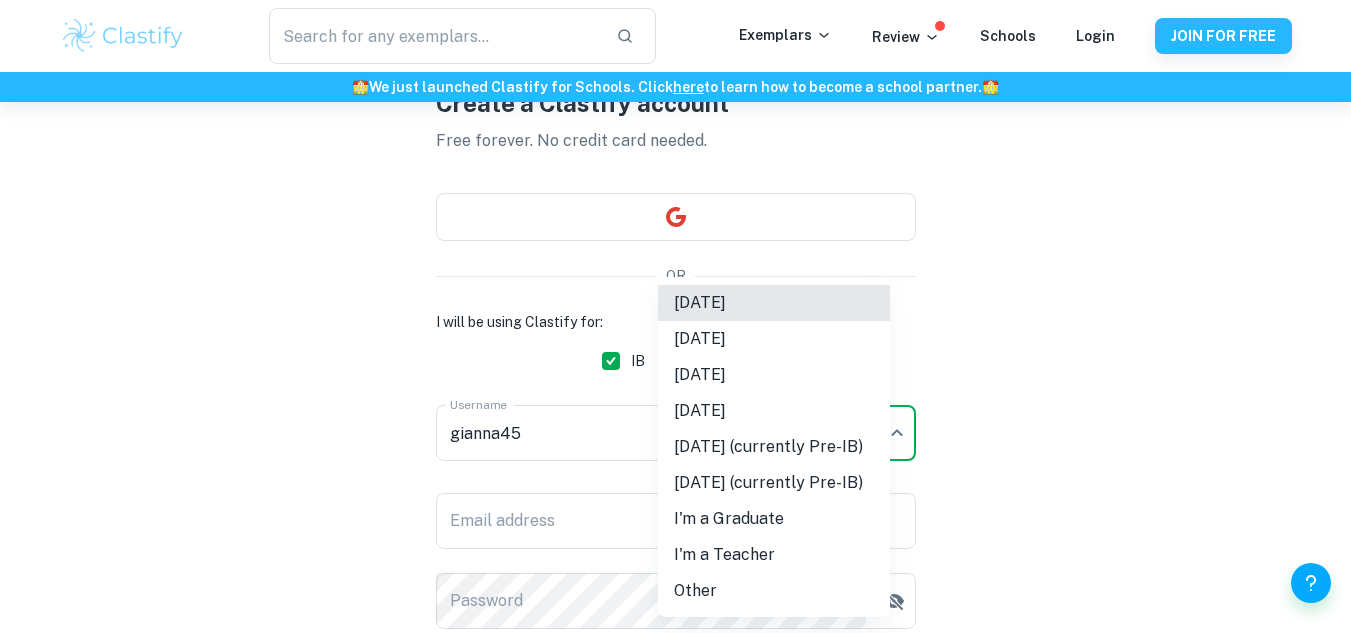 click on "November 2027 (currently Pre-IB)" at bounding box center (774, 483) 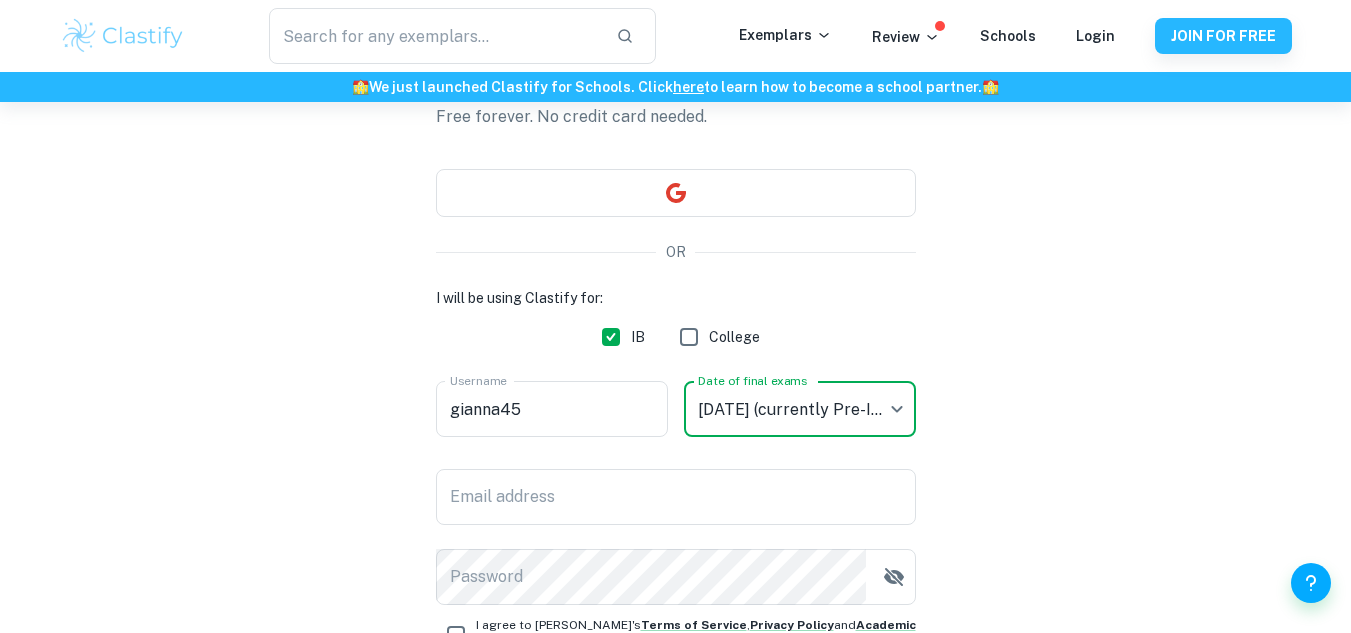 scroll, scrollTop: 191, scrollLeft: 0, axis: vertical 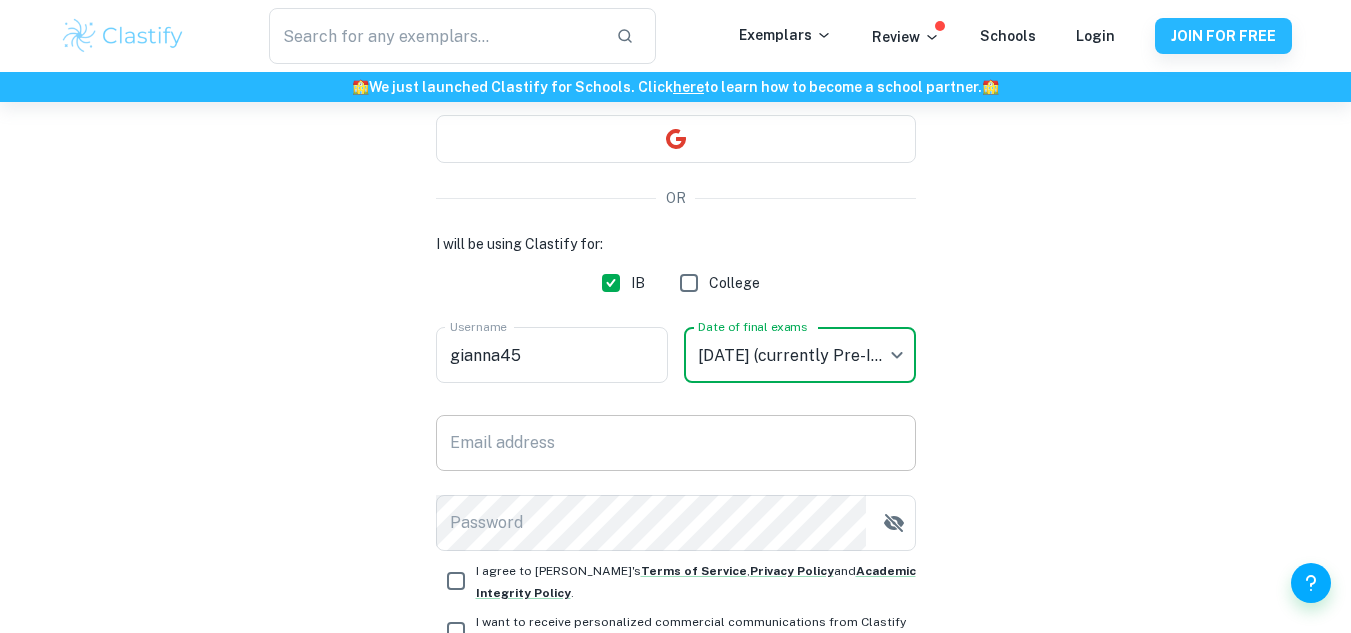 click on "Email address" at bounding box center (676, 443) 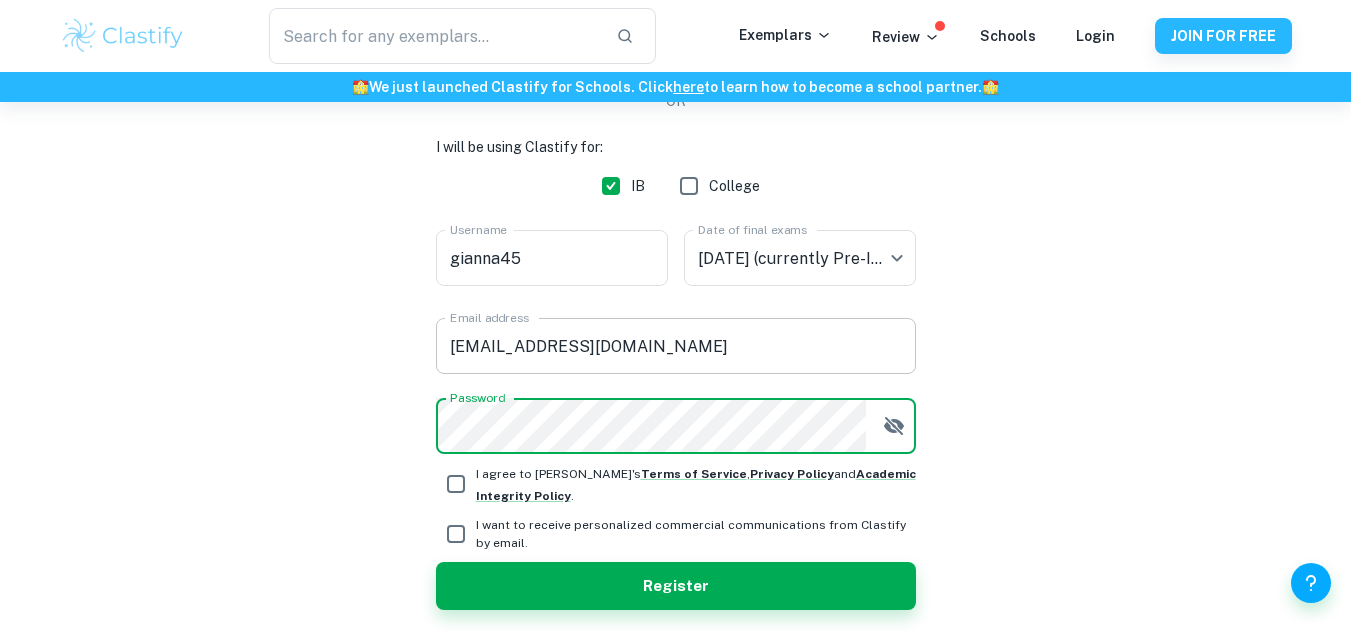 scroll, scrollTop: 361, scrollLeft: 0, axis: vertical 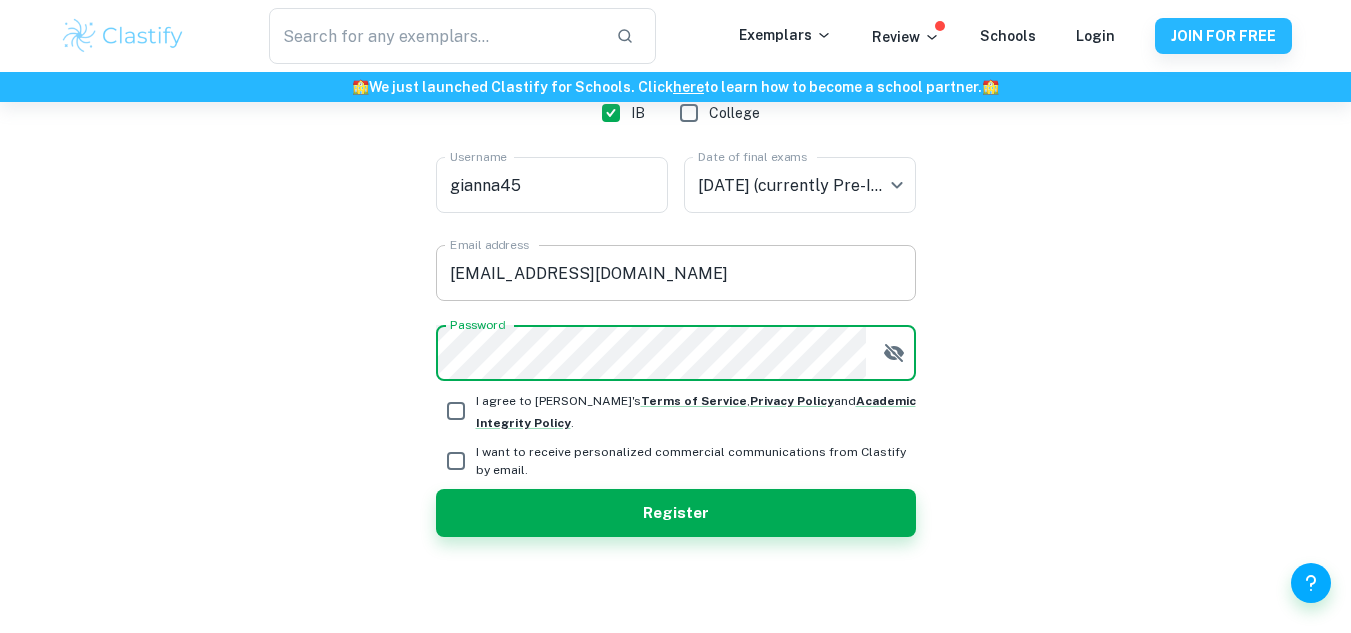 click on "giannachalu@gmail.com" at bounding box center [676, 273] 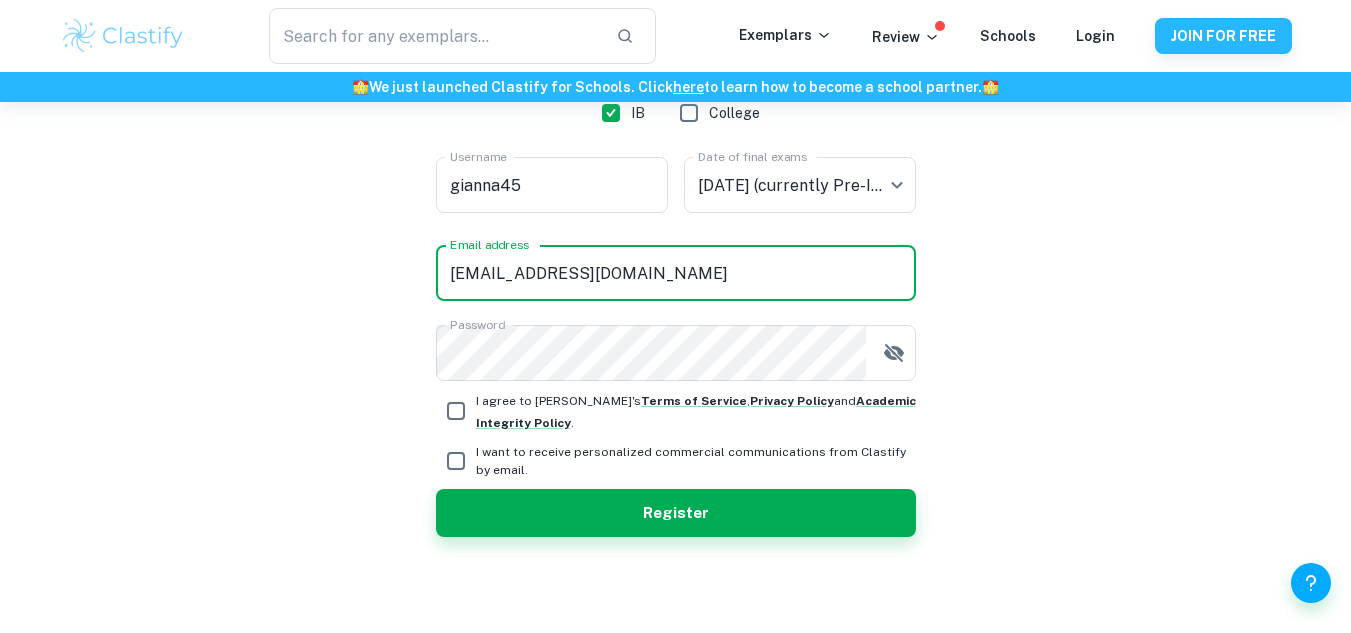 type on "[EMAIL_ADDRESS][DOMAIN_NAME]" 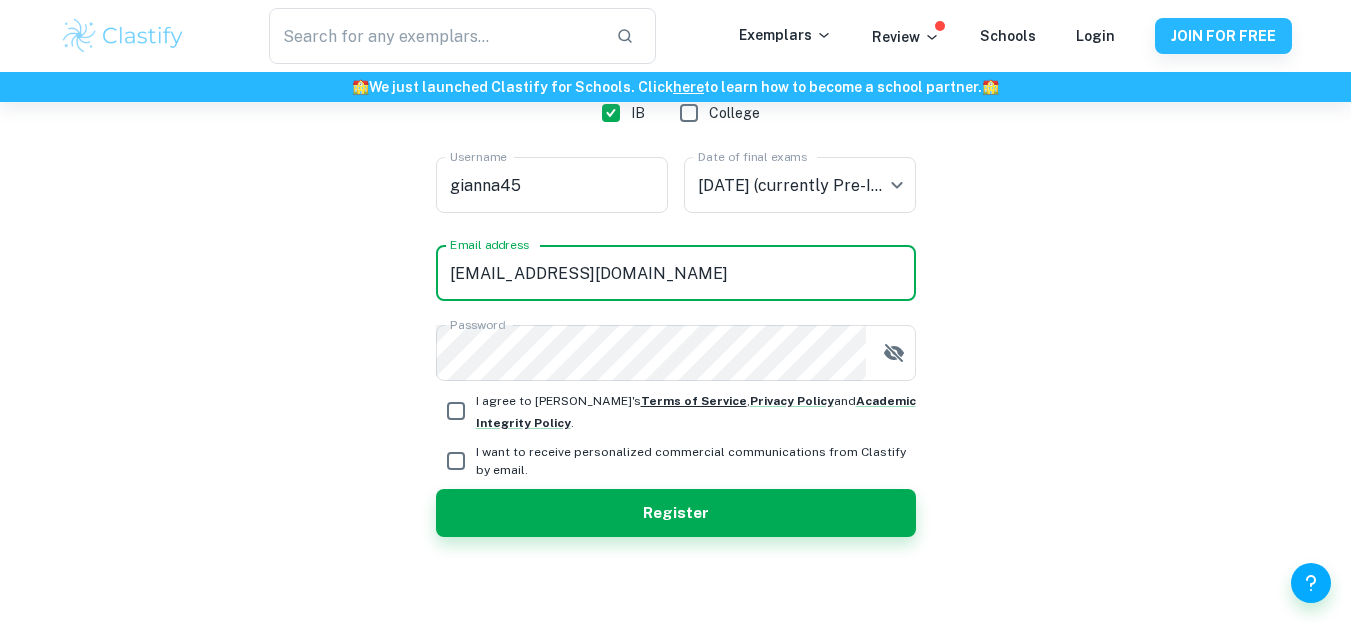 click on "Terms of Service" at bounding box center (694, 401) 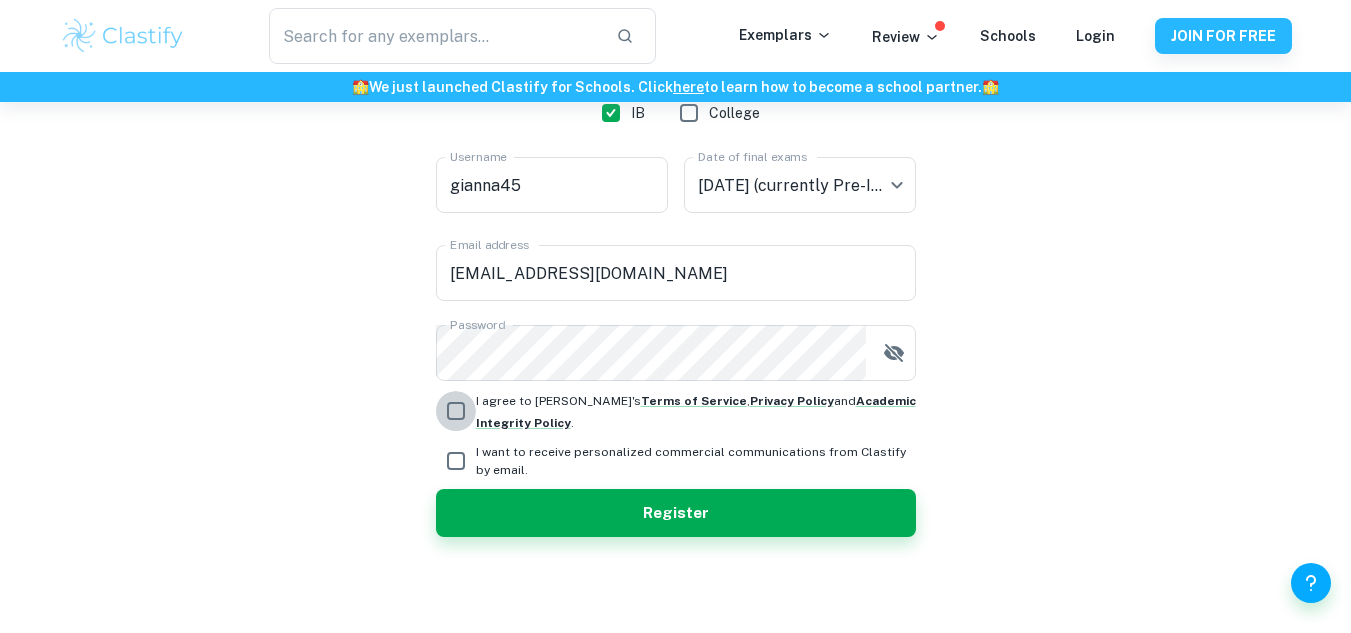 click on "I agree to Clastify's  Terms of Service ,  Privacy Policy  and  Academic Integrity Policy ." at bounding box center (456, 411) 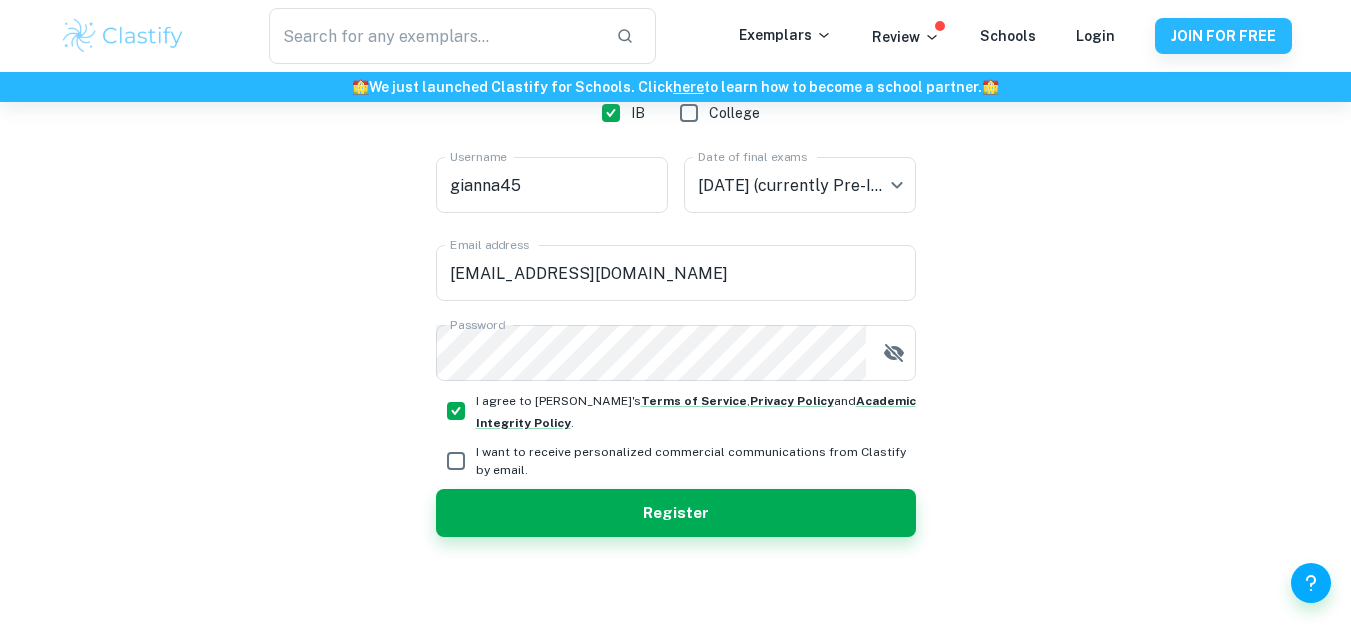 click on "I want to receive personalized commercial communications from Clastify by email." at bounding box center (456, 461) 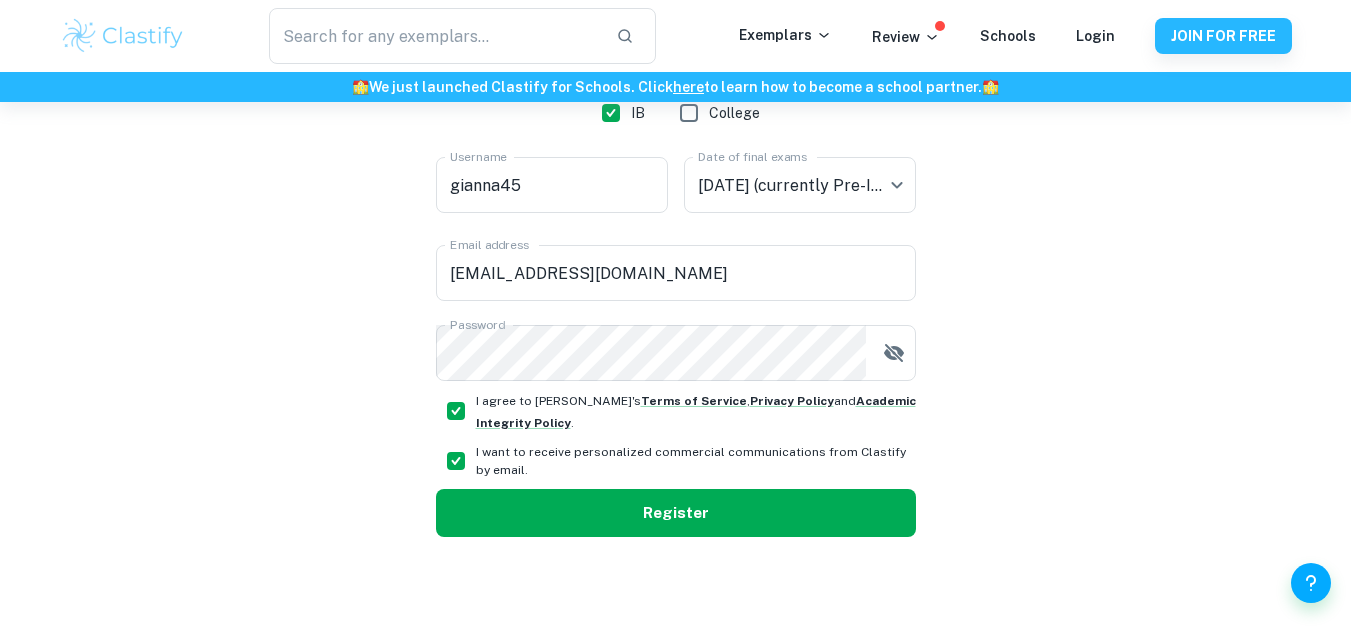click on "Register" at bounding box center (676, 513) 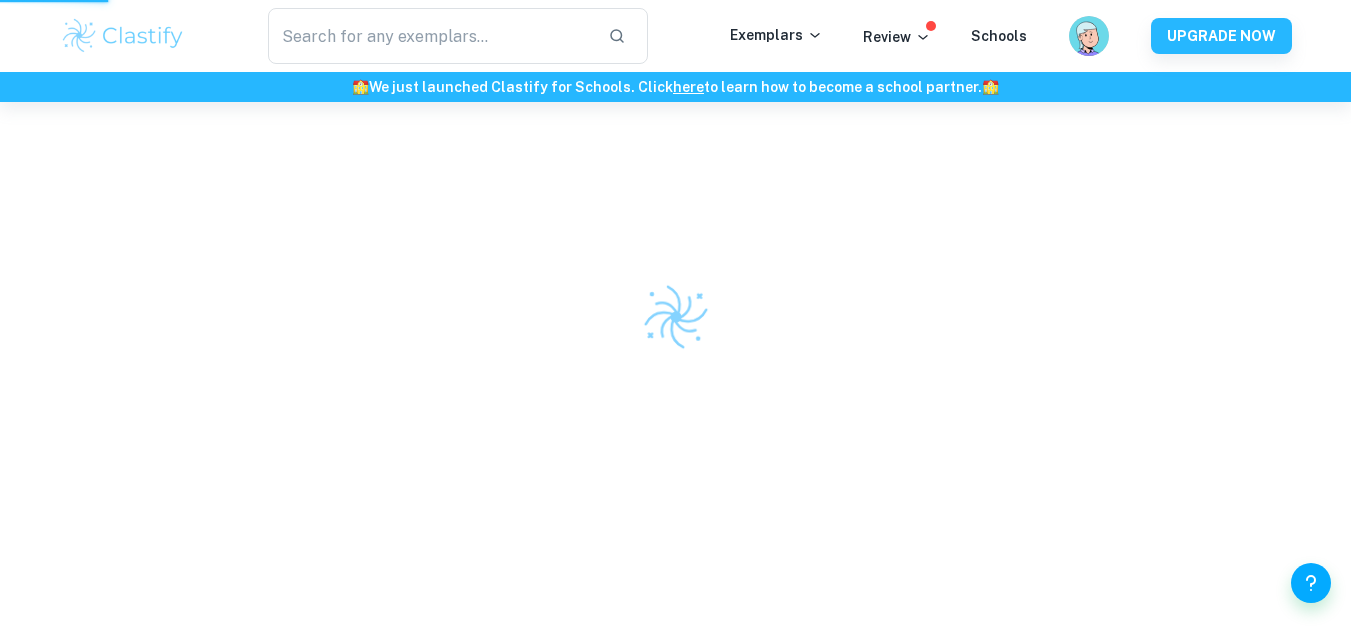 scroll, scrollTop: 102, scrollLeft: 0, axis: vertical 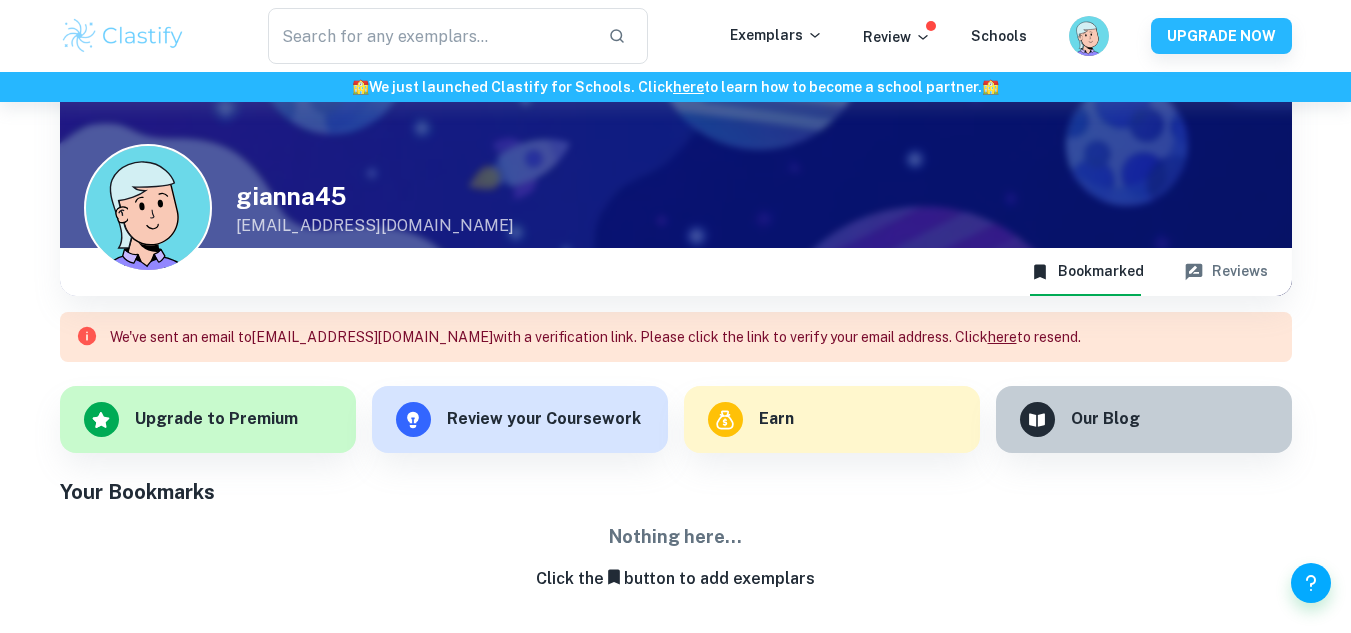 click on "Bookmarked" at bounding box center (1087, 272) 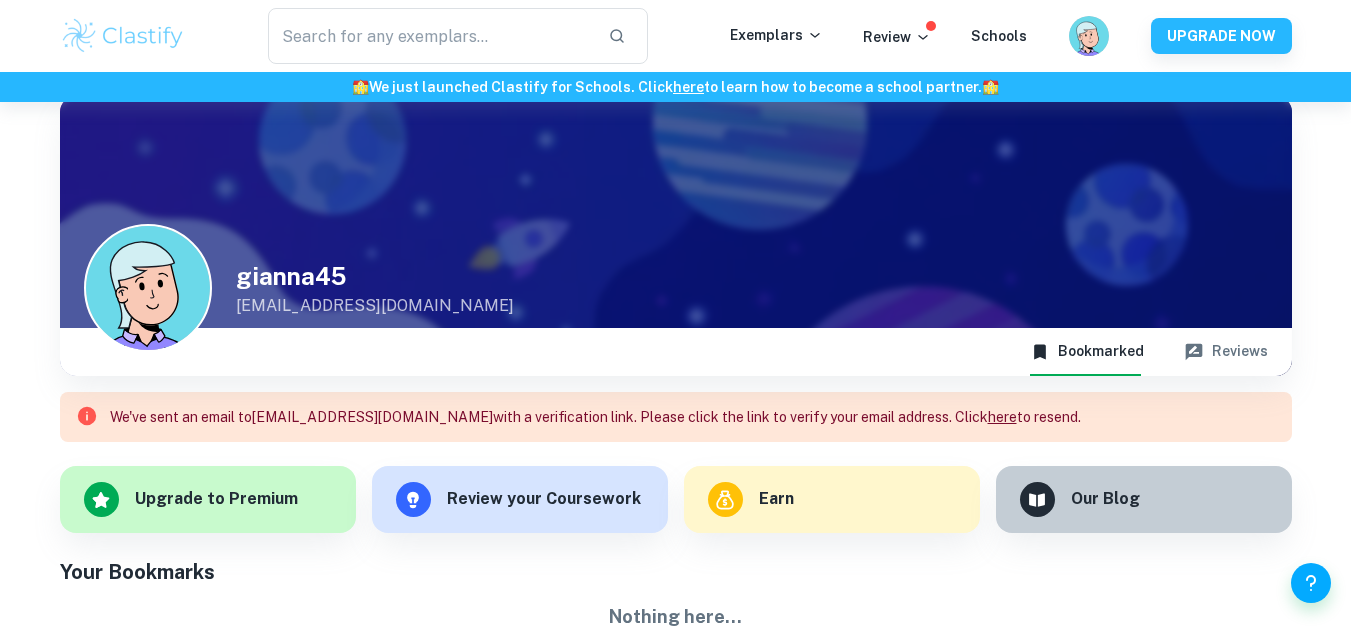 scroll, scrollTop: 20, scrollLeft: 0, axis: vertical 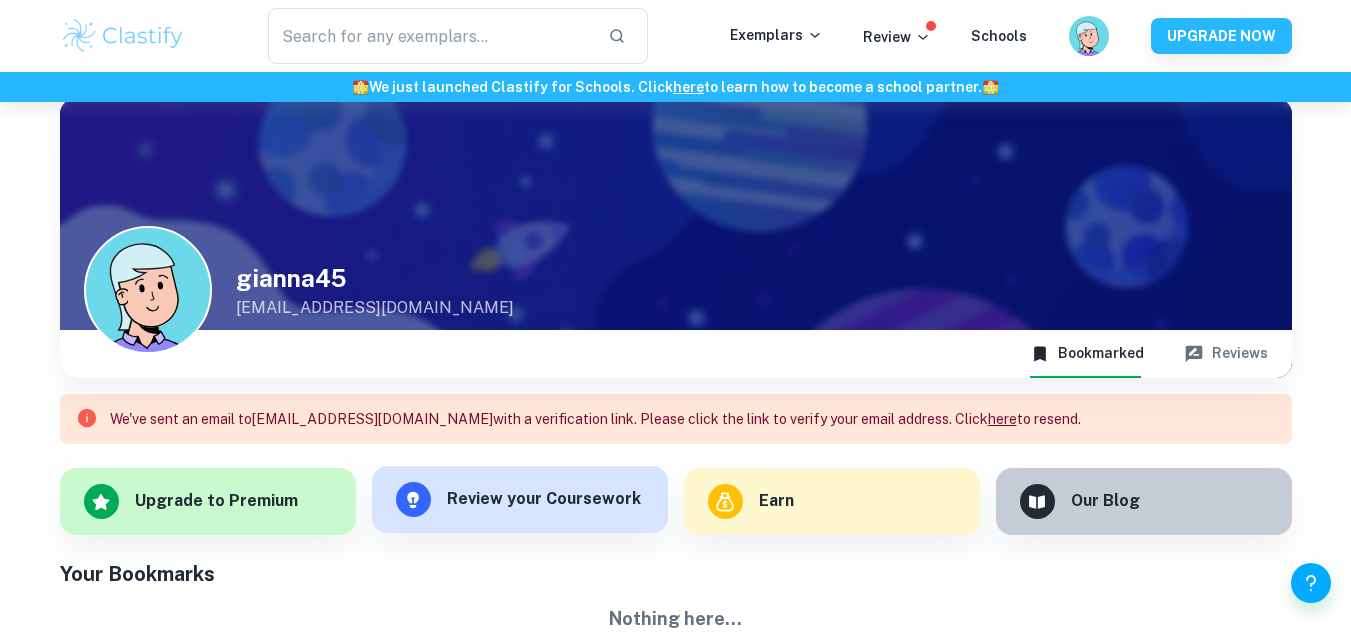 click on "Review your Coursework" at bounding box center [544, 499] 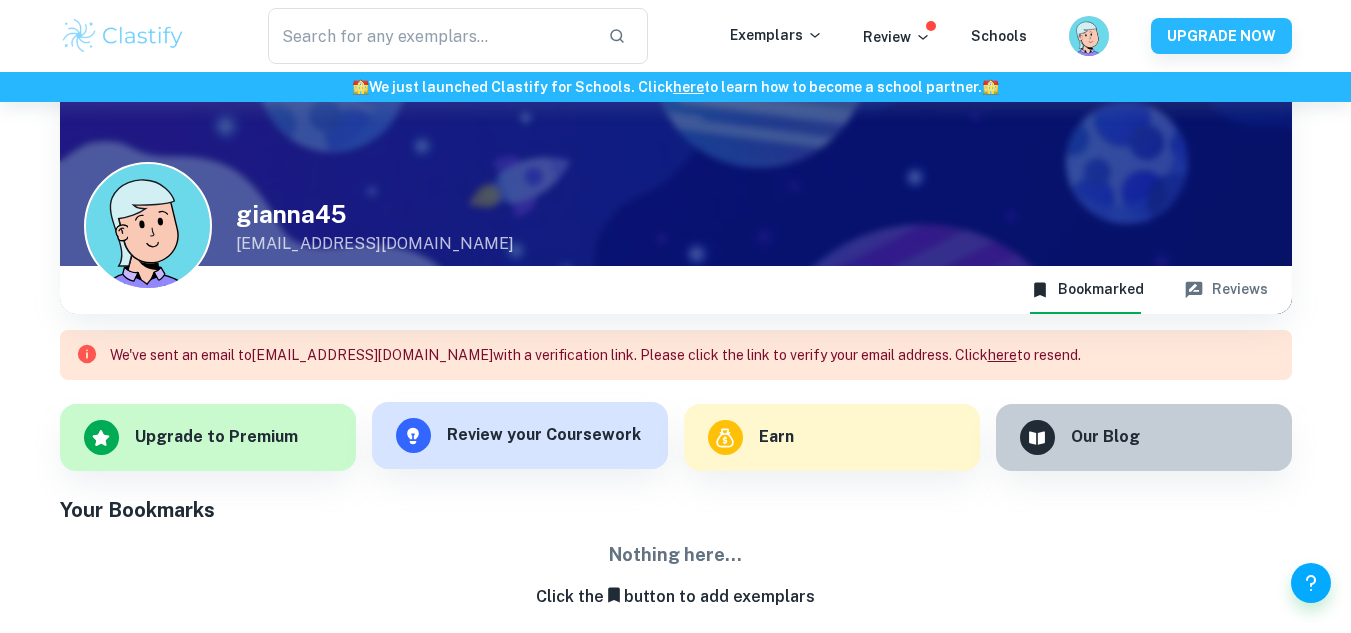 scroll, scrollTop: 102, scrollLeft: 0, axis: vertical 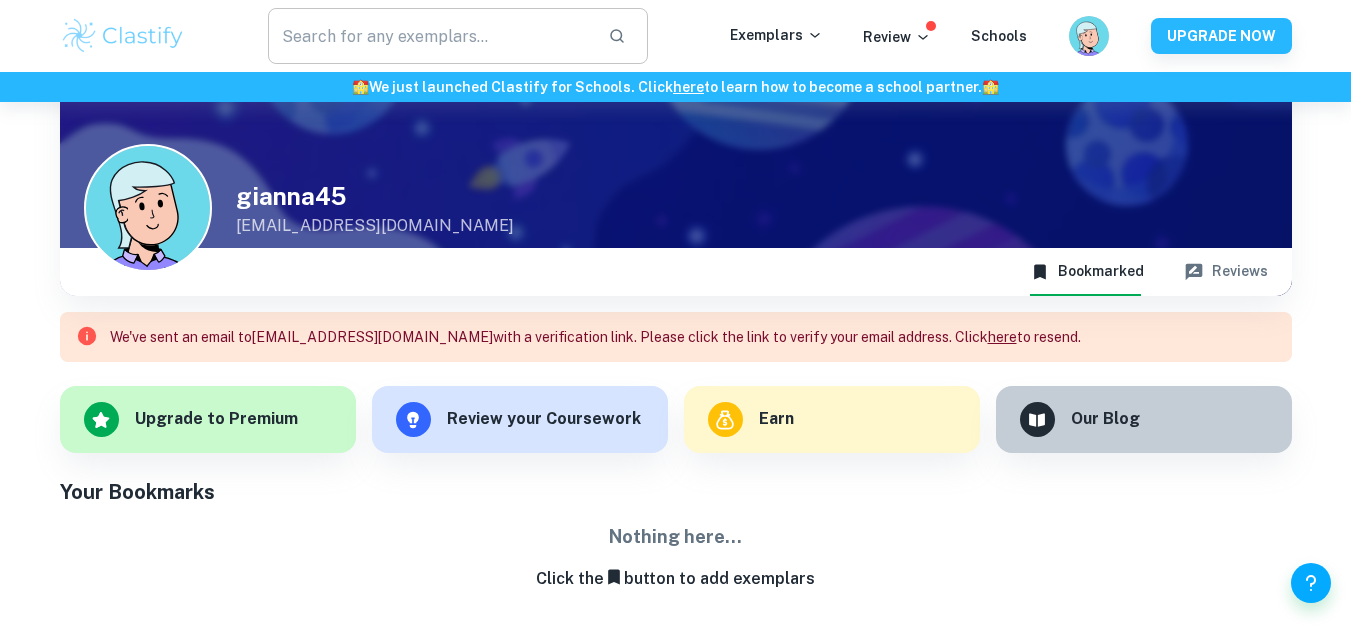 click at bounding box center (430, 36) 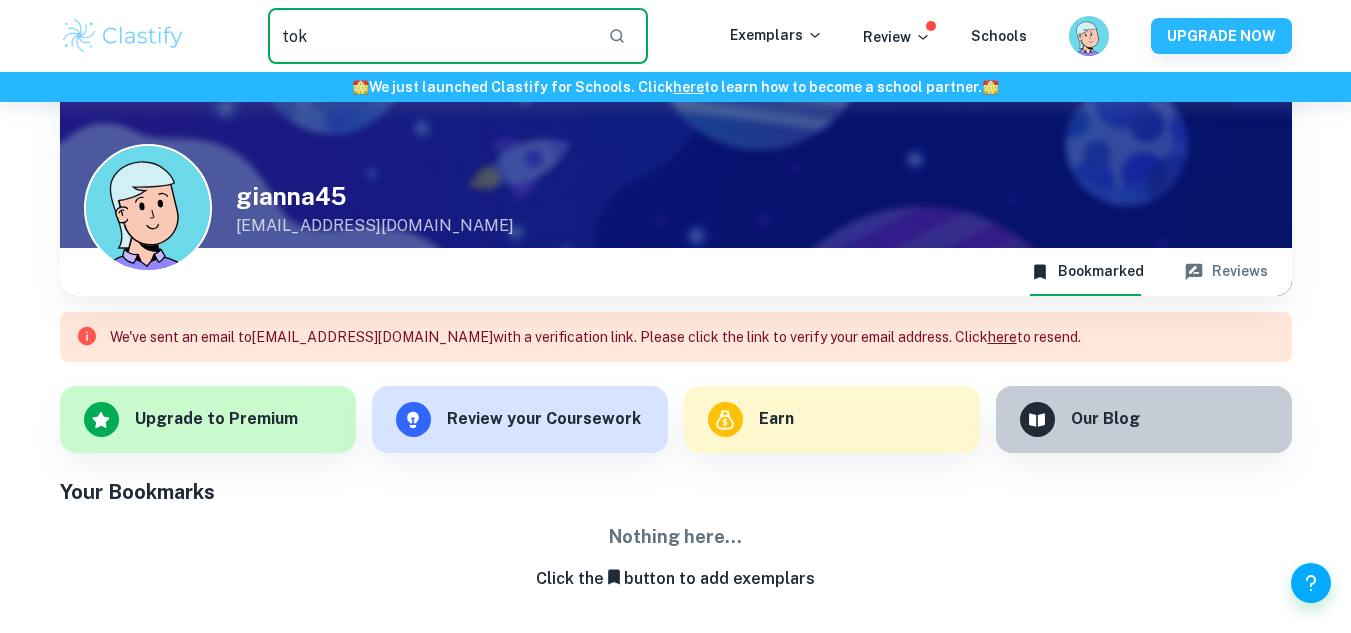 type on "tok" 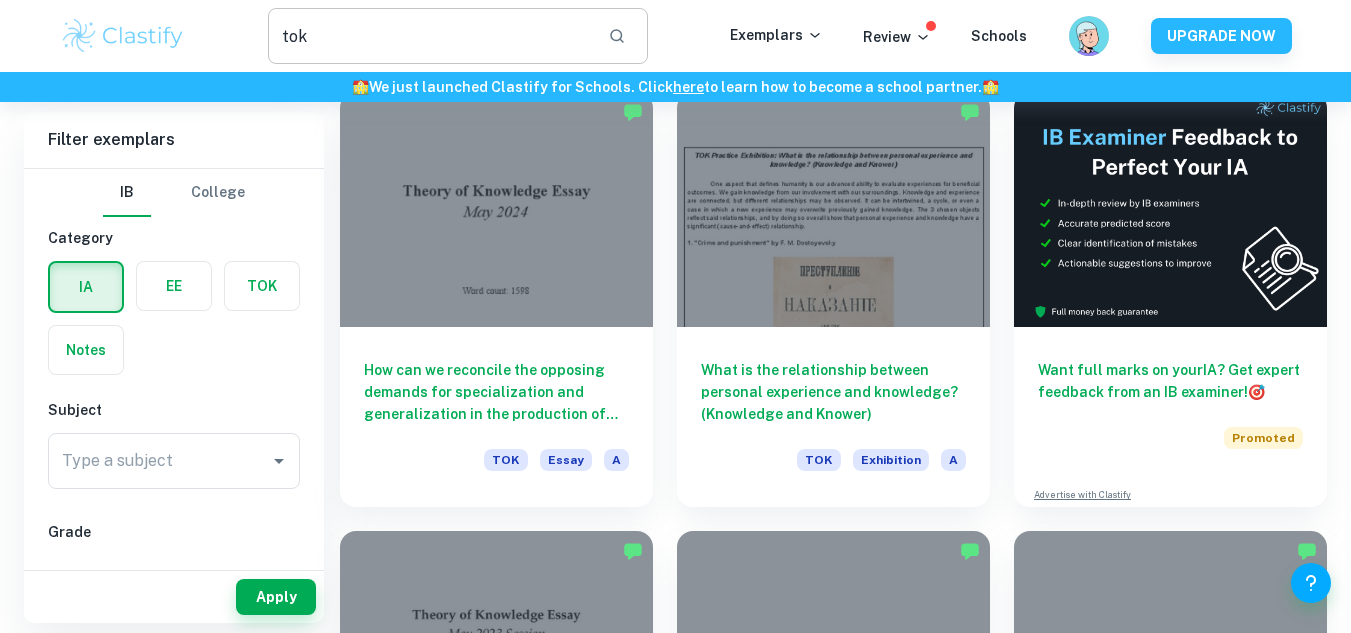 scroll, scrollTop: 138, scrollLeft: 0, axis: vertical 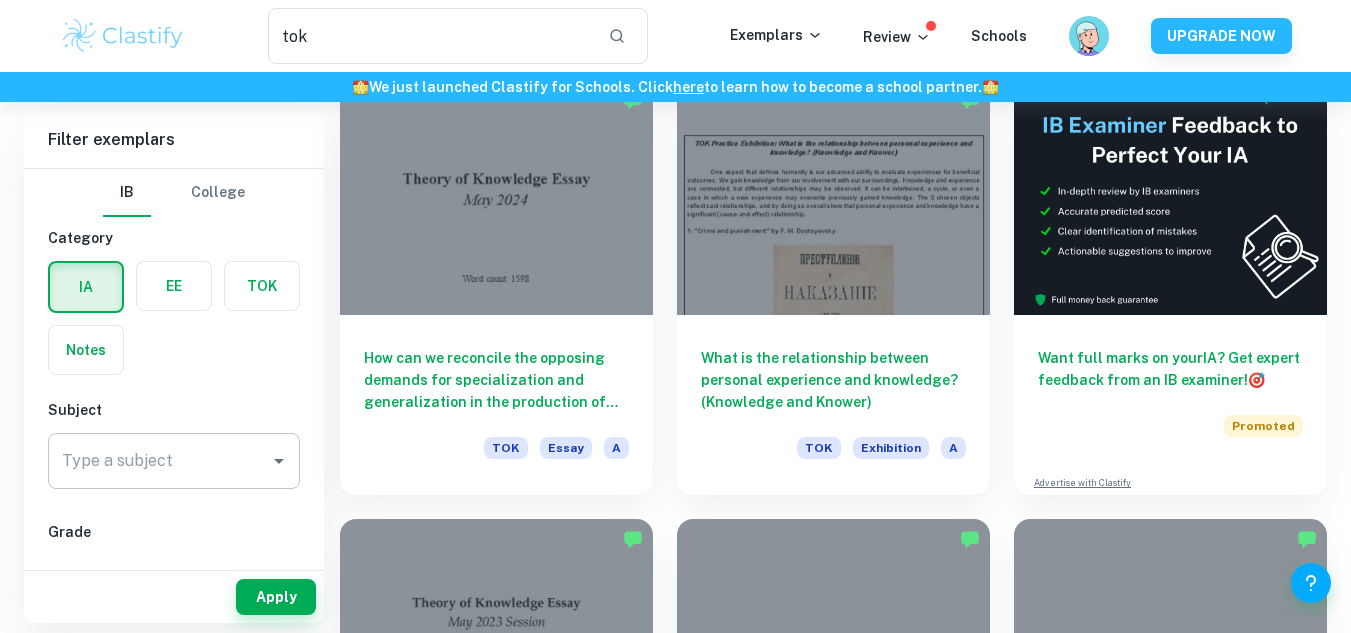 click on "Type a subject" at bounding box center [159, 461] 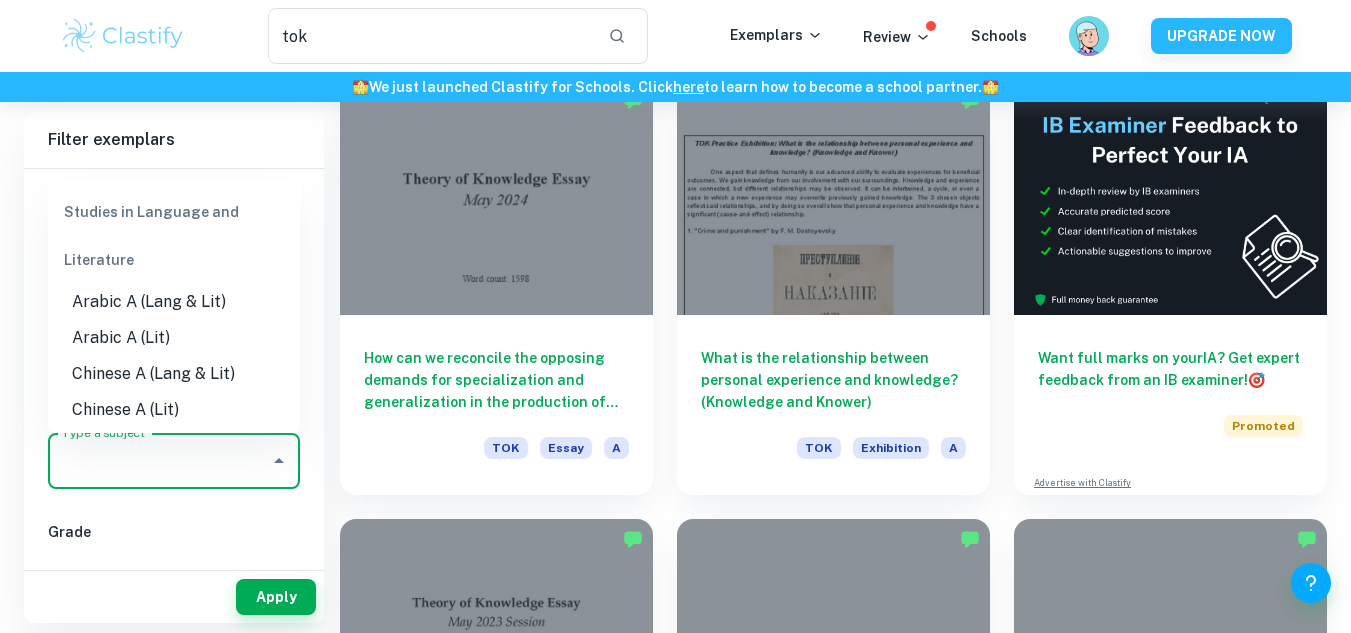 click on "Grade" at bounding box center [174, 532] 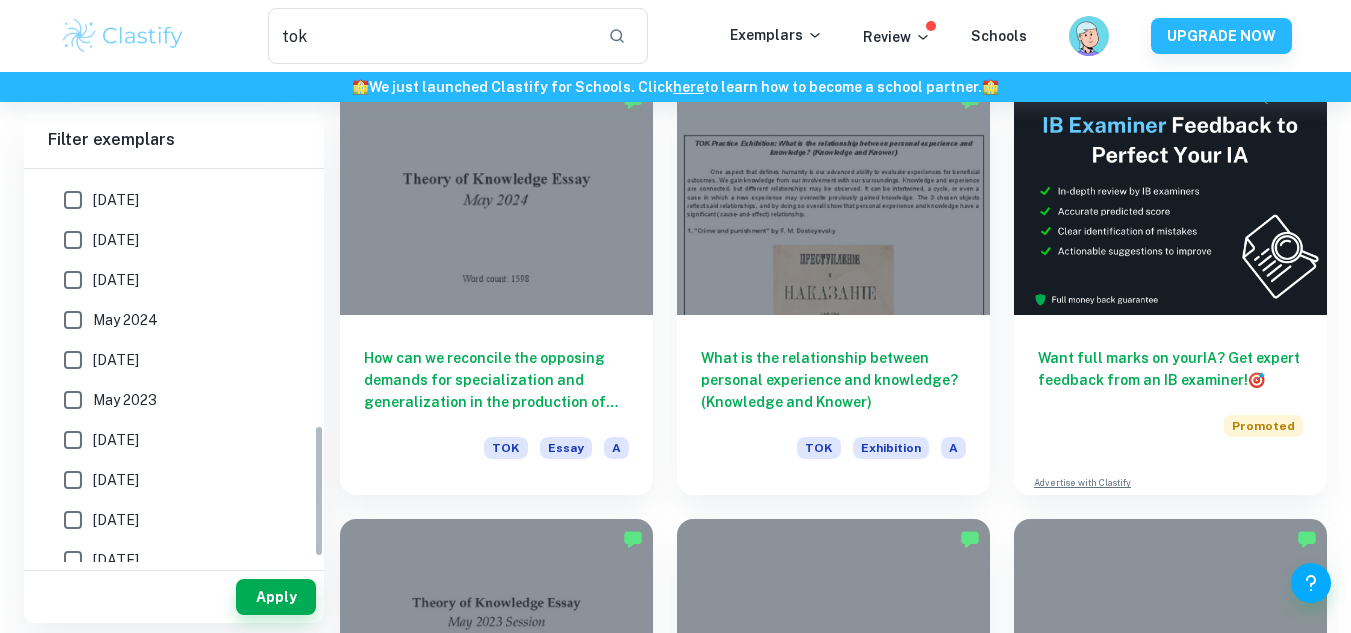 scroll, scrollTop: 770, scrollLeft: 0, axis: vertical 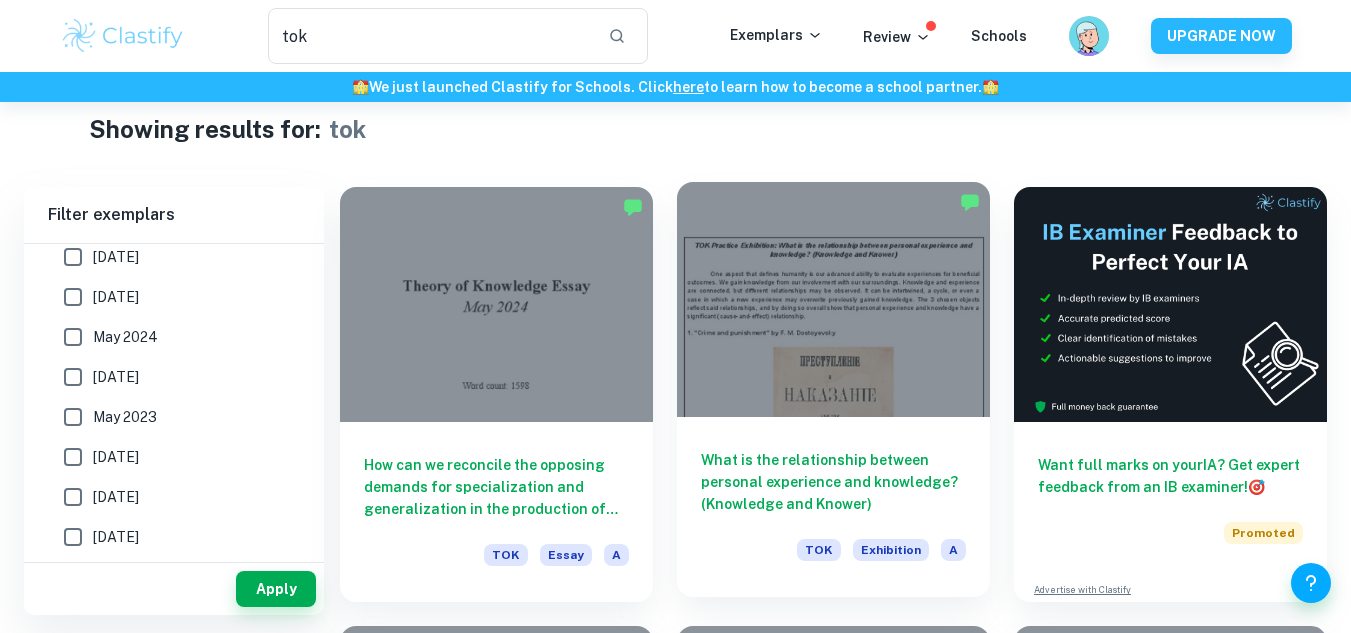 click at bounding box center (833, 299) 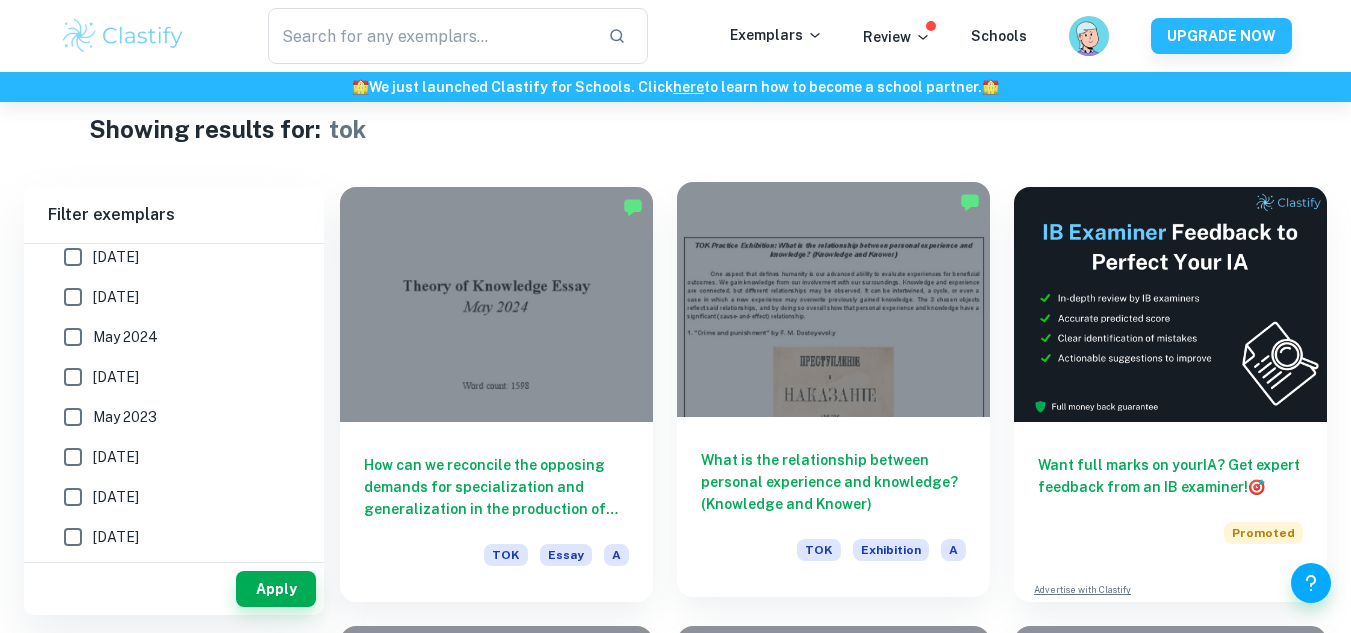 scroll, scrollTop: 0, scrollLeft: 0, axis: both 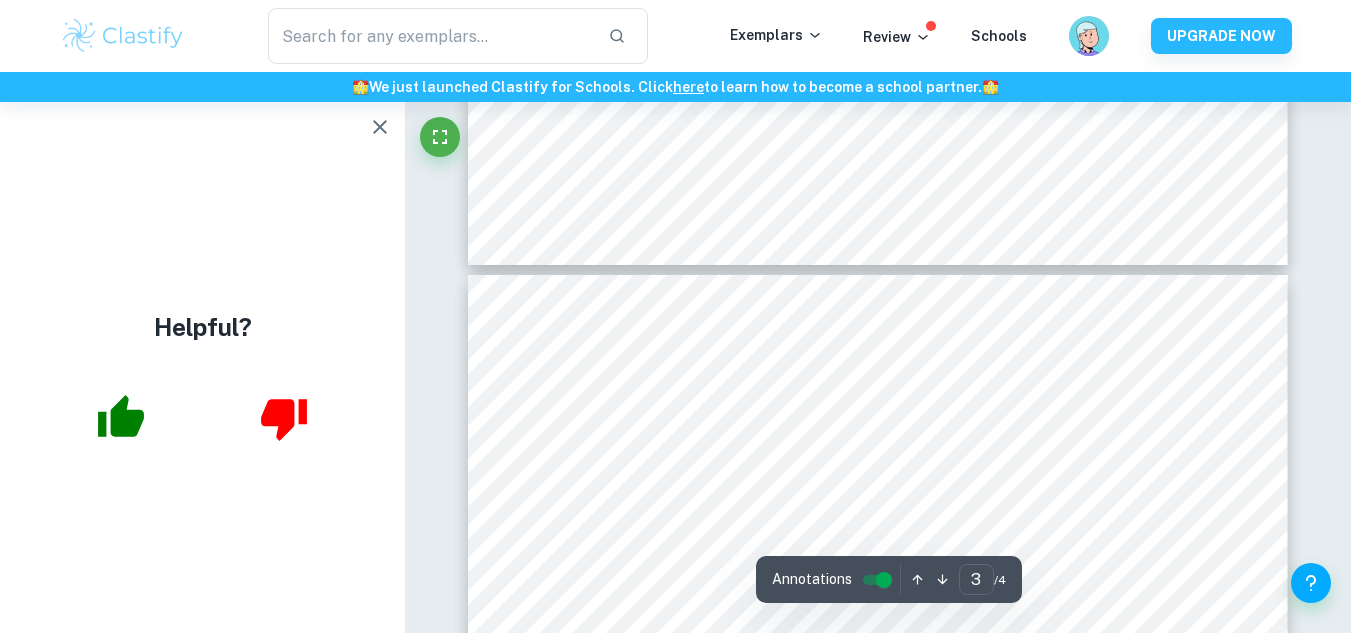 type on "4" 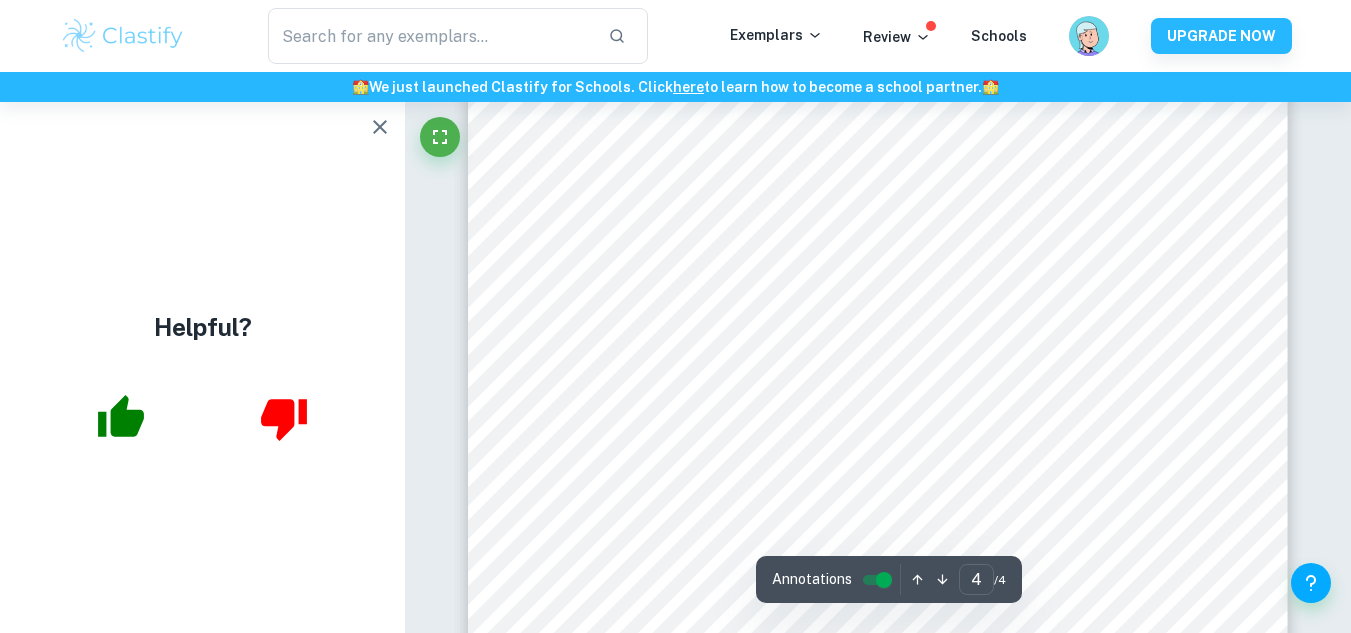 scroll, scrollTop: 4045, scrollLeft: 0, axis: vertical 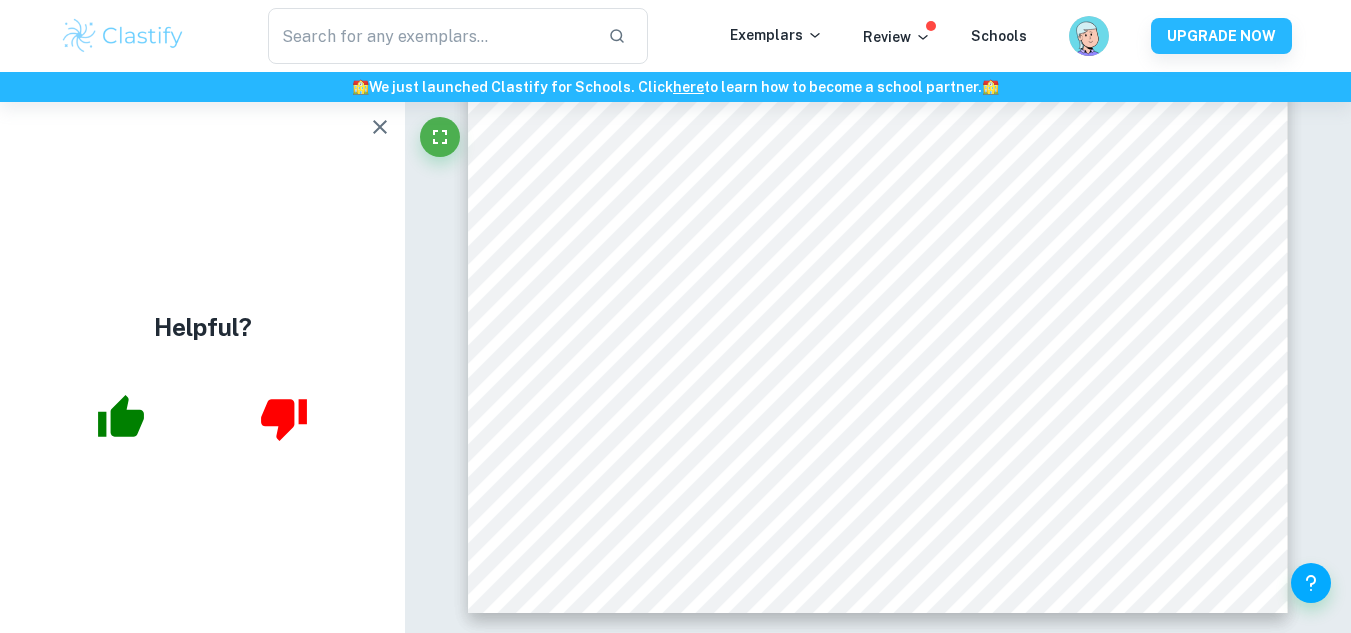 click on "Annotations 4 ​ / 4" at bounding box center [889, 579] 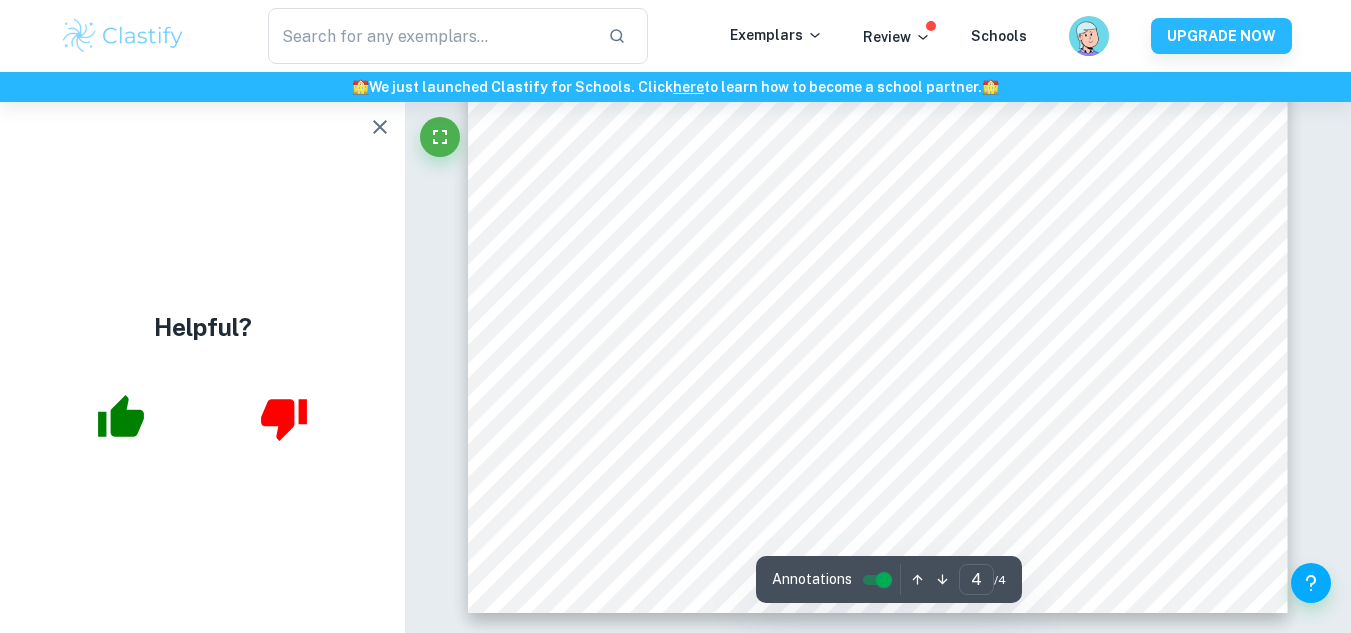 click at bounding box center [884, 580] 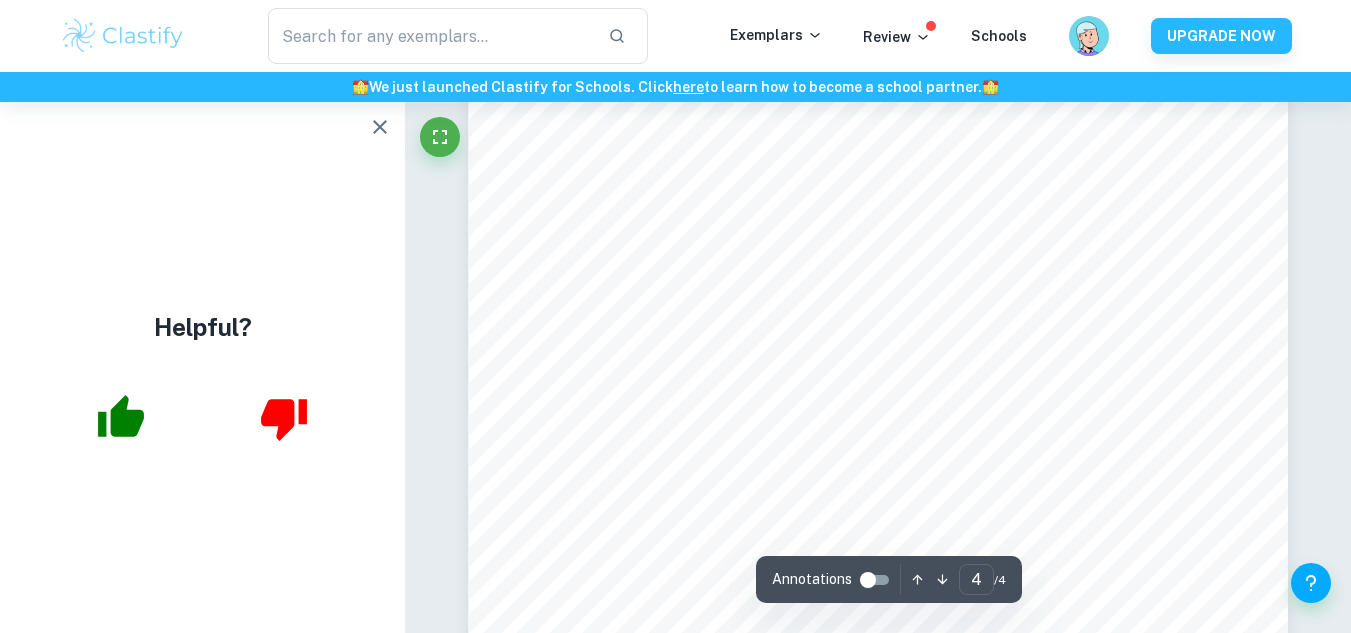 scroll, scrollTop: 3779, scrollLeft: 0, axis: vertical 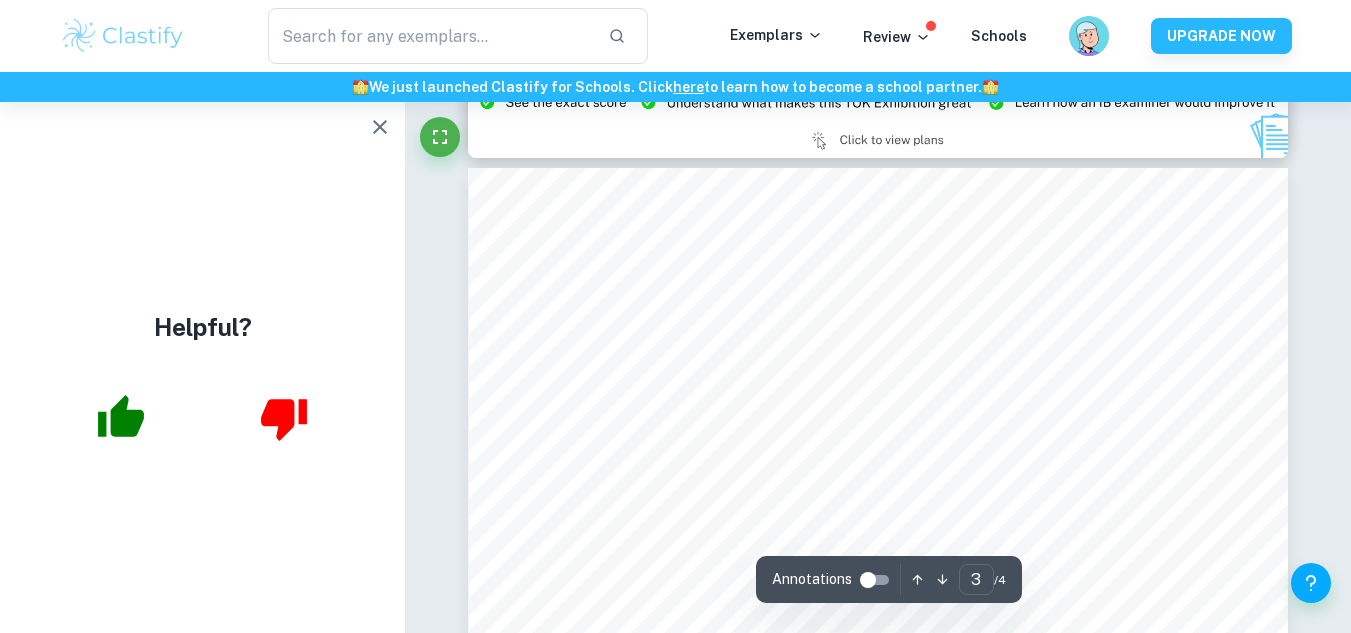 type on "2" 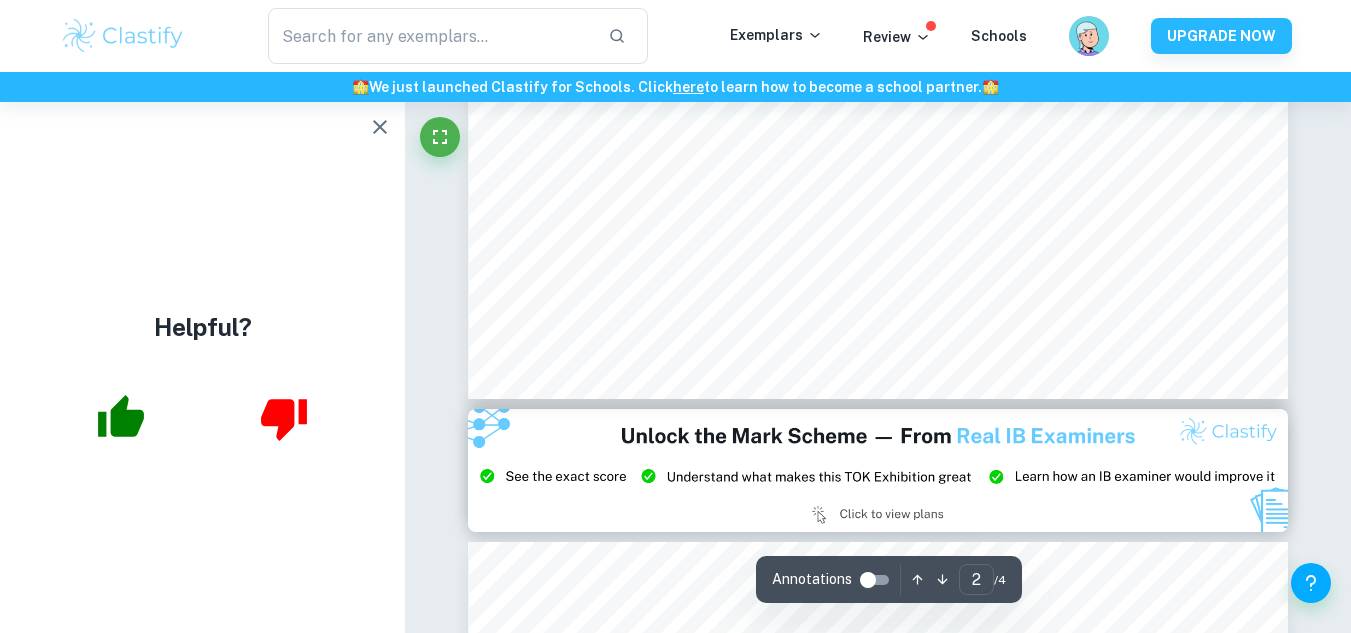 scroll, scrollTop: 1855, scrollLeft: 0, axis: vertical 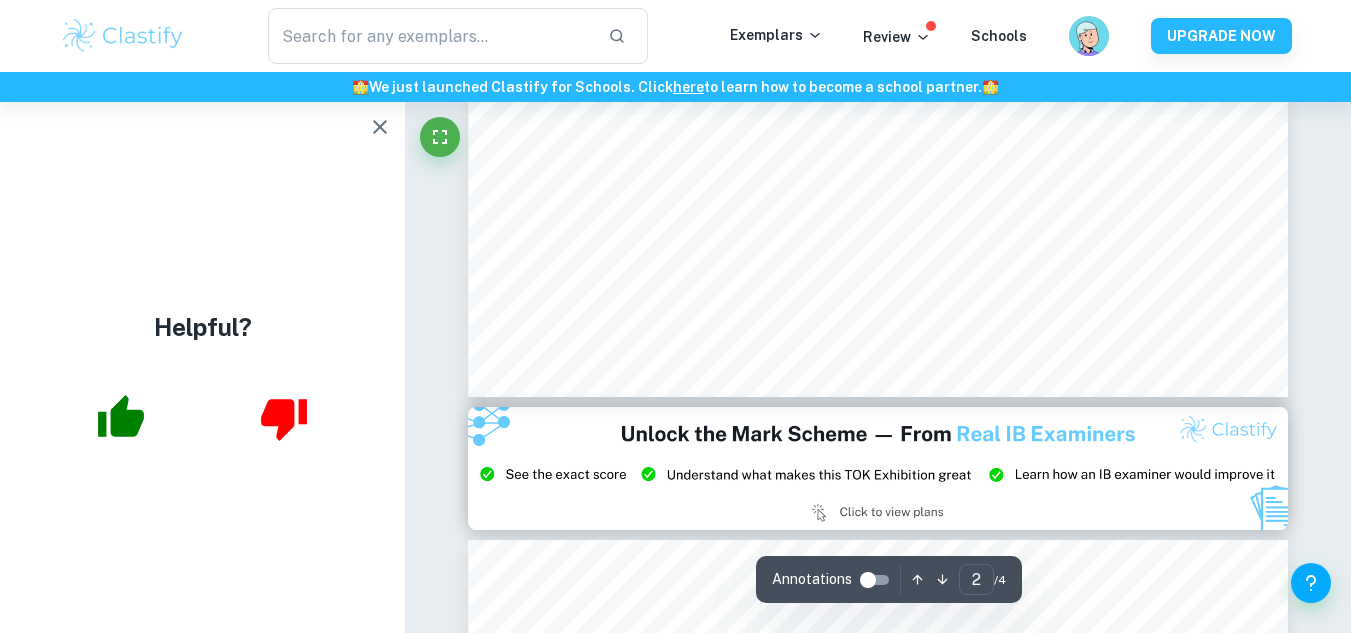 click at bounding box center (868, 580) 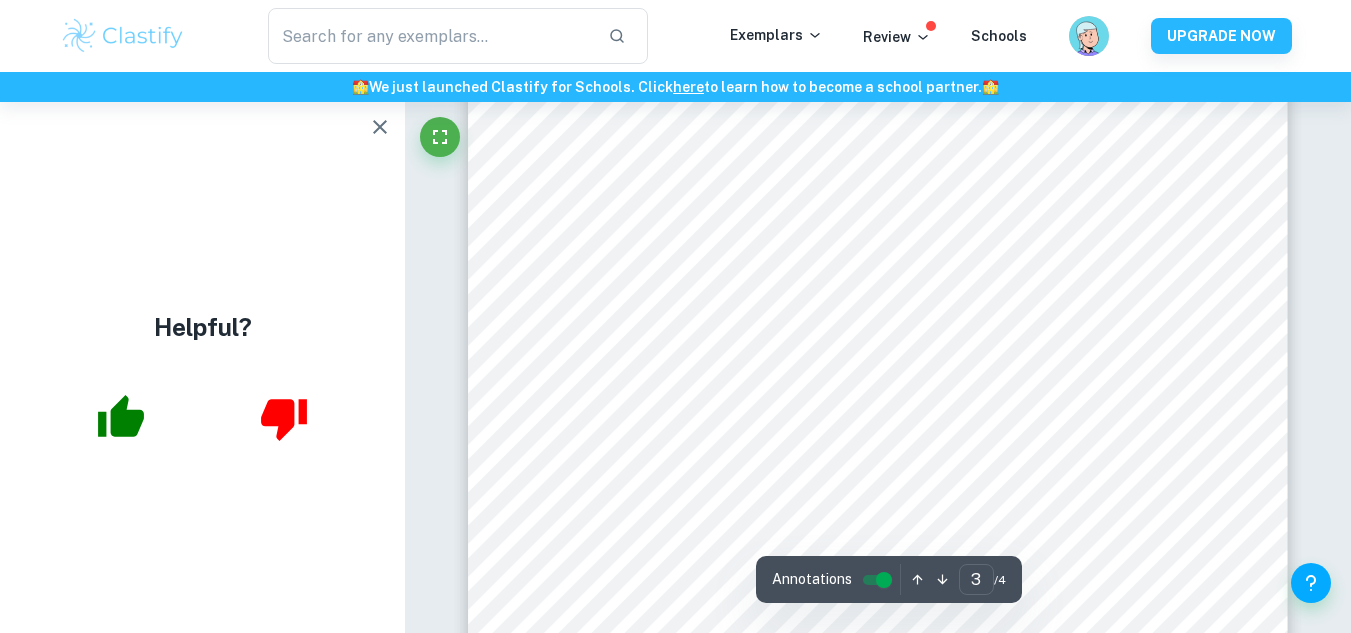type on "2" 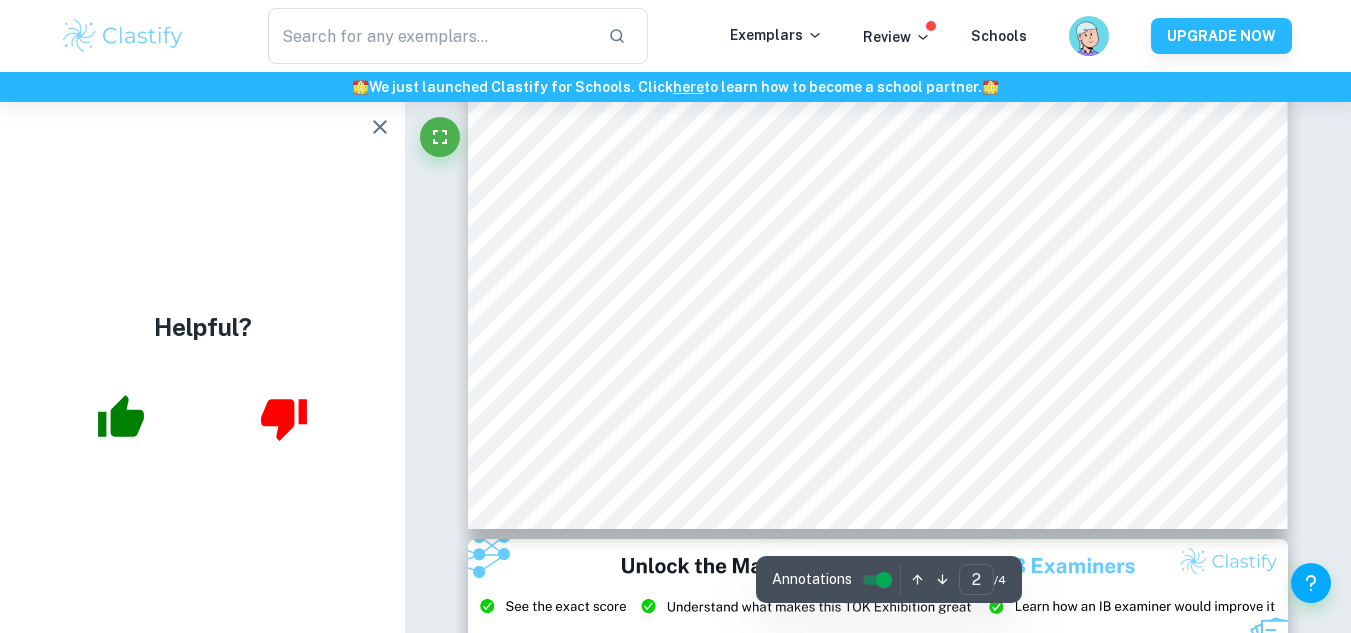 scroll, scrollTop: 1704, scrollLeft: 0, axis: vertical 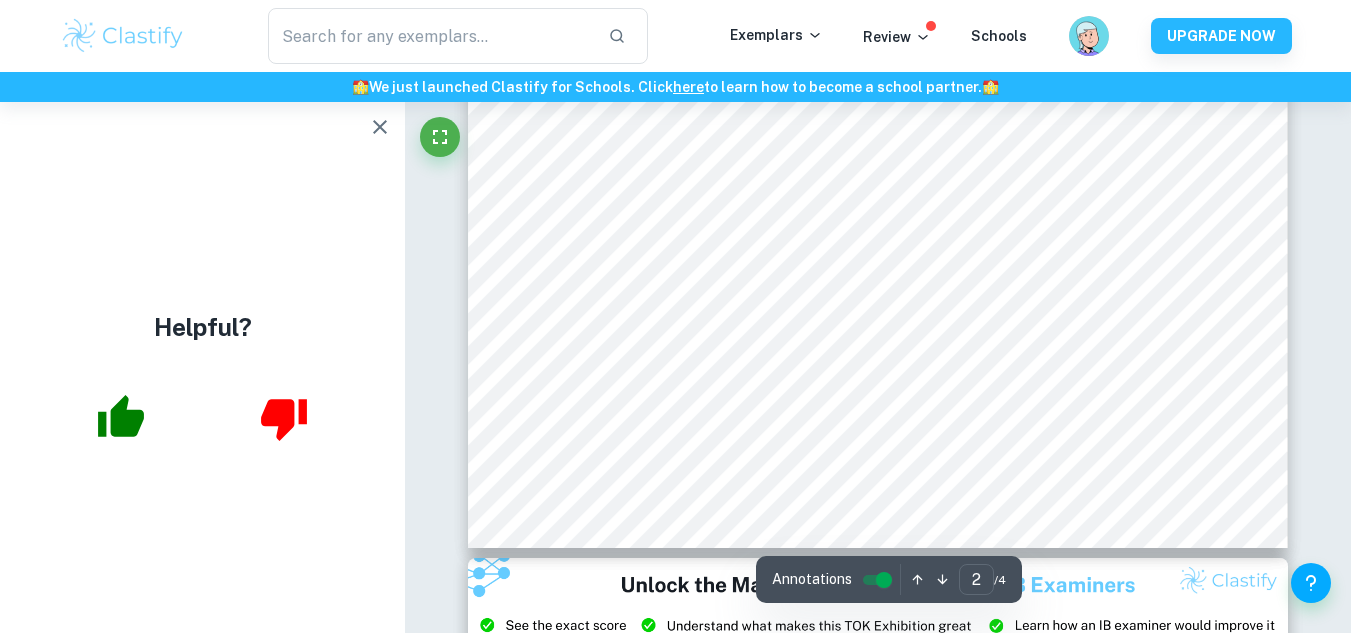 click 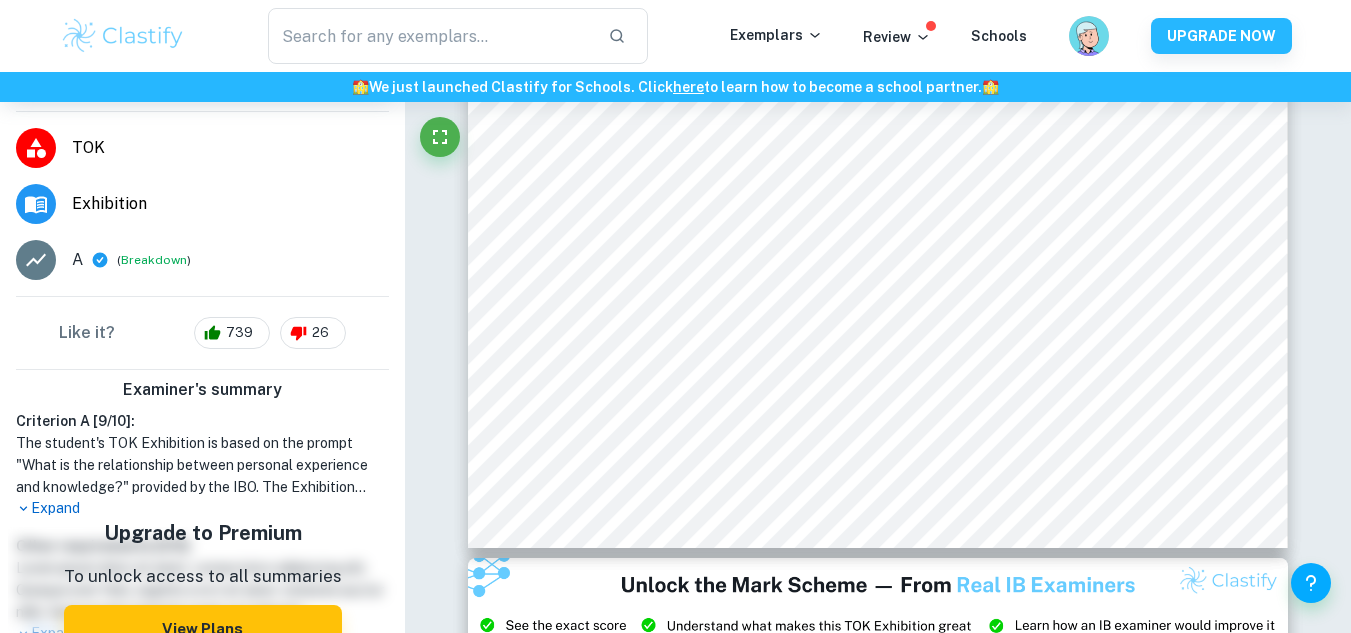 scroll, scrollTop: 356, scrollLeft: 0, axis: vertical 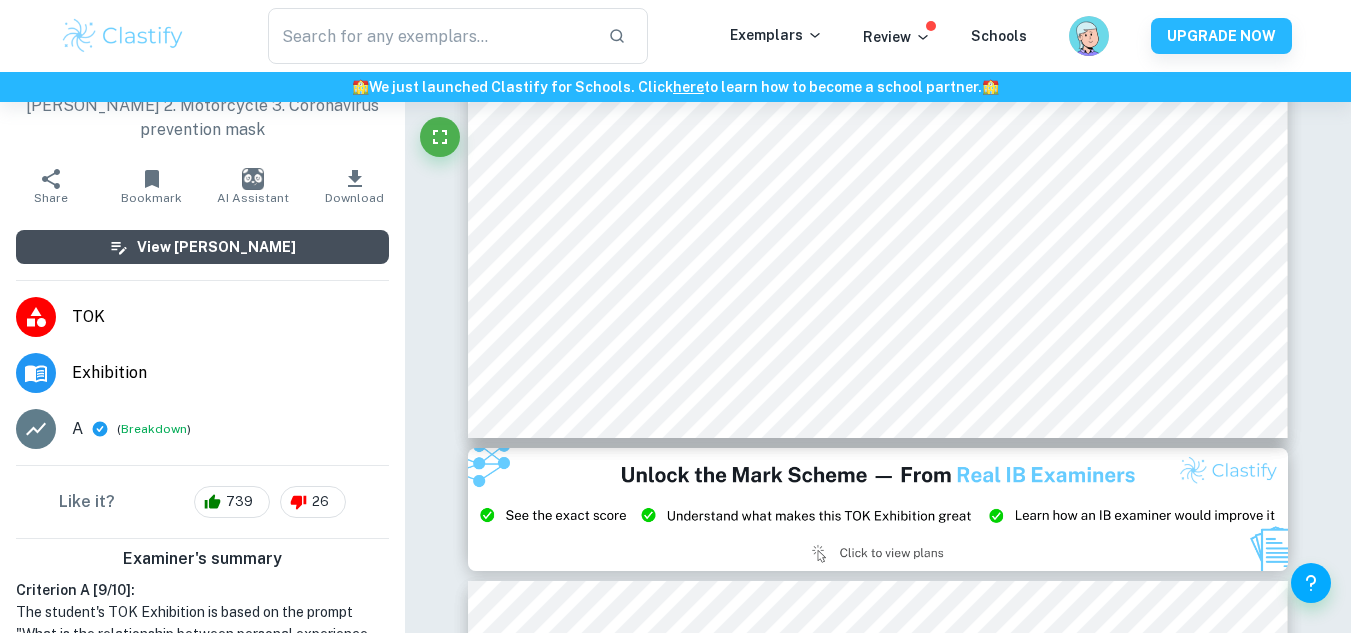 click on "View Mark Scheme" at bounding box center (202, 247) 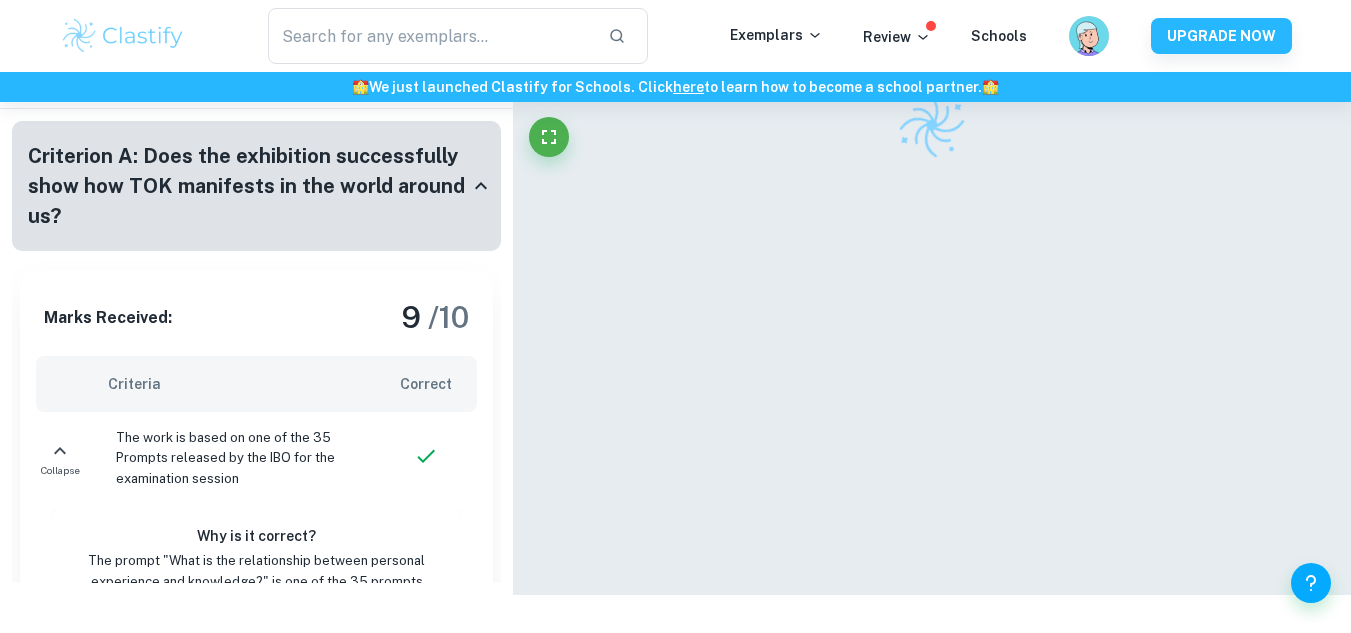 scroll, scrollTop: 102, scrollLeft: 0, axis: vertical 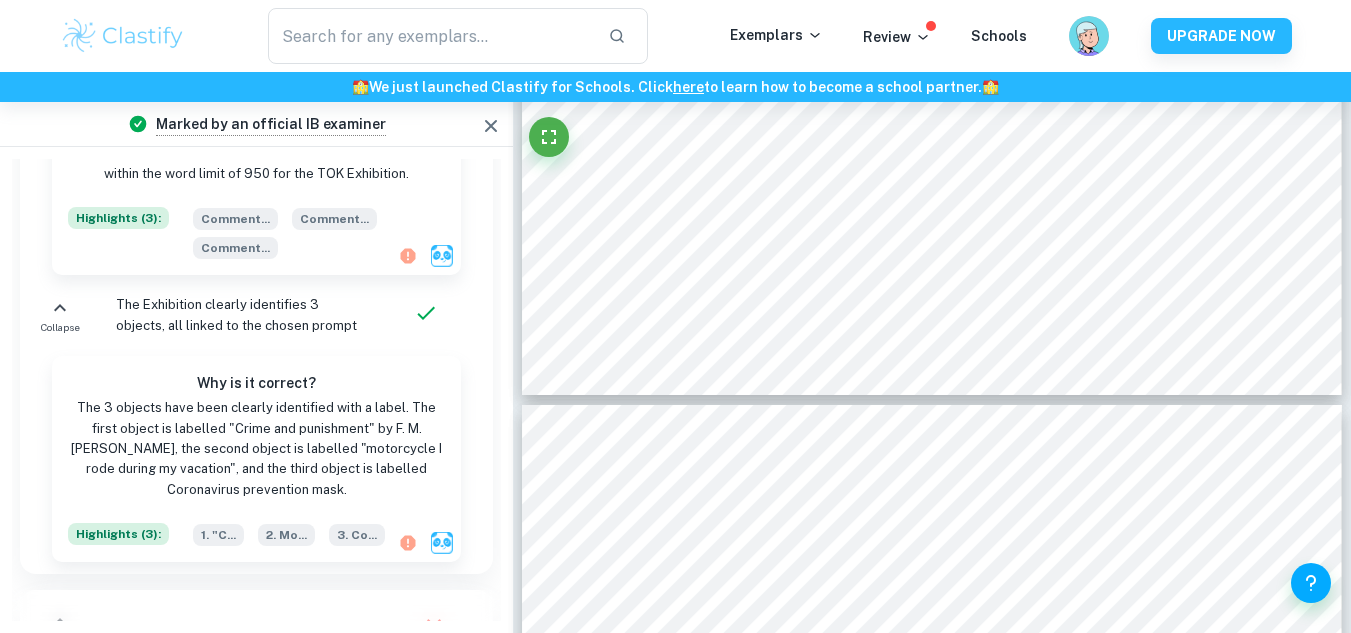 type on "4" 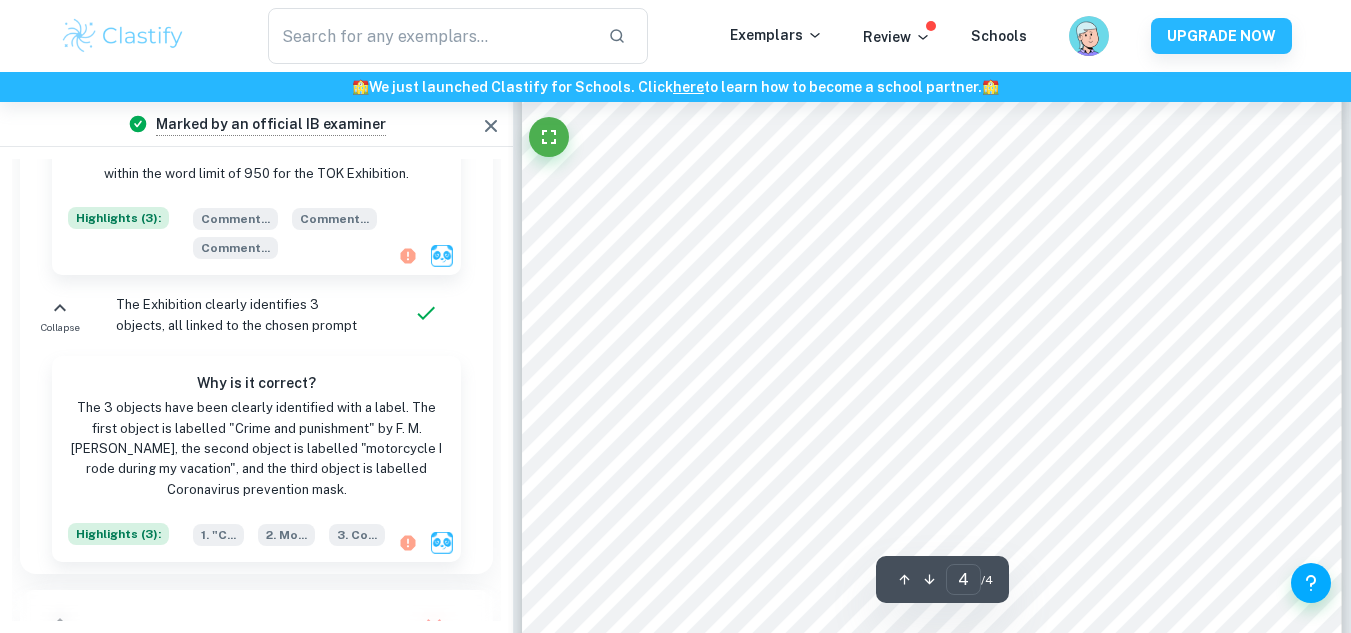 scroll, scrollTop: 4045, scrollLeft: 0, axis: vertical 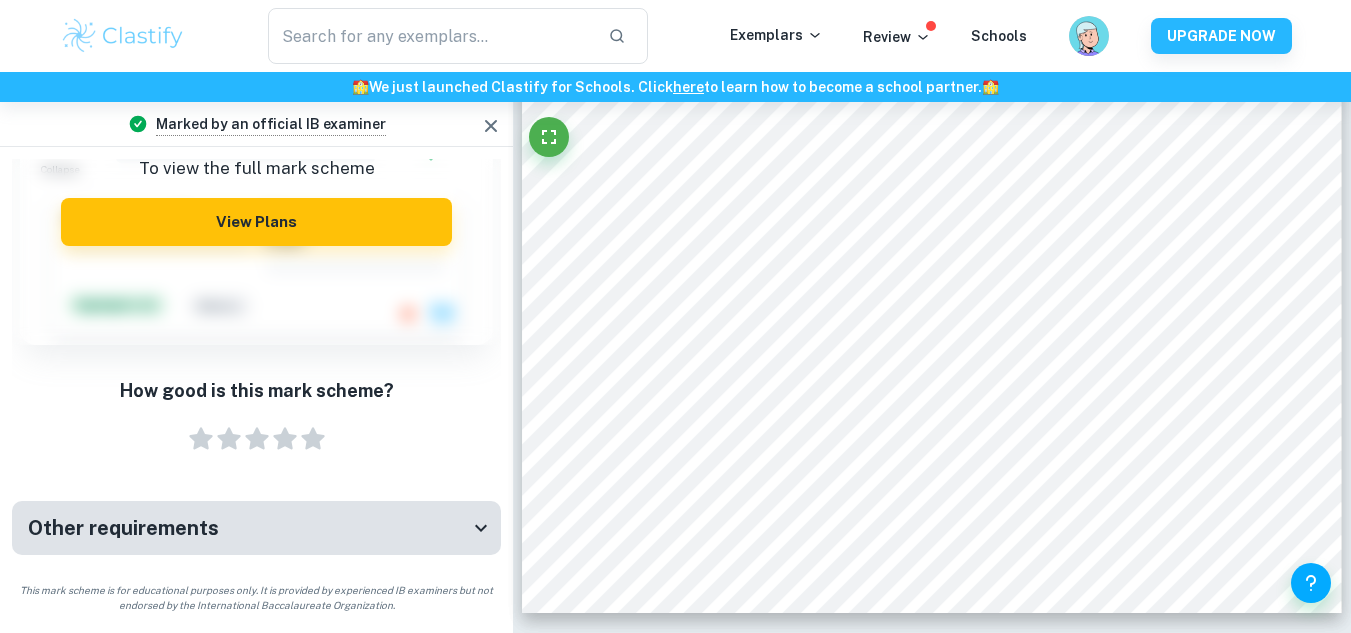 click 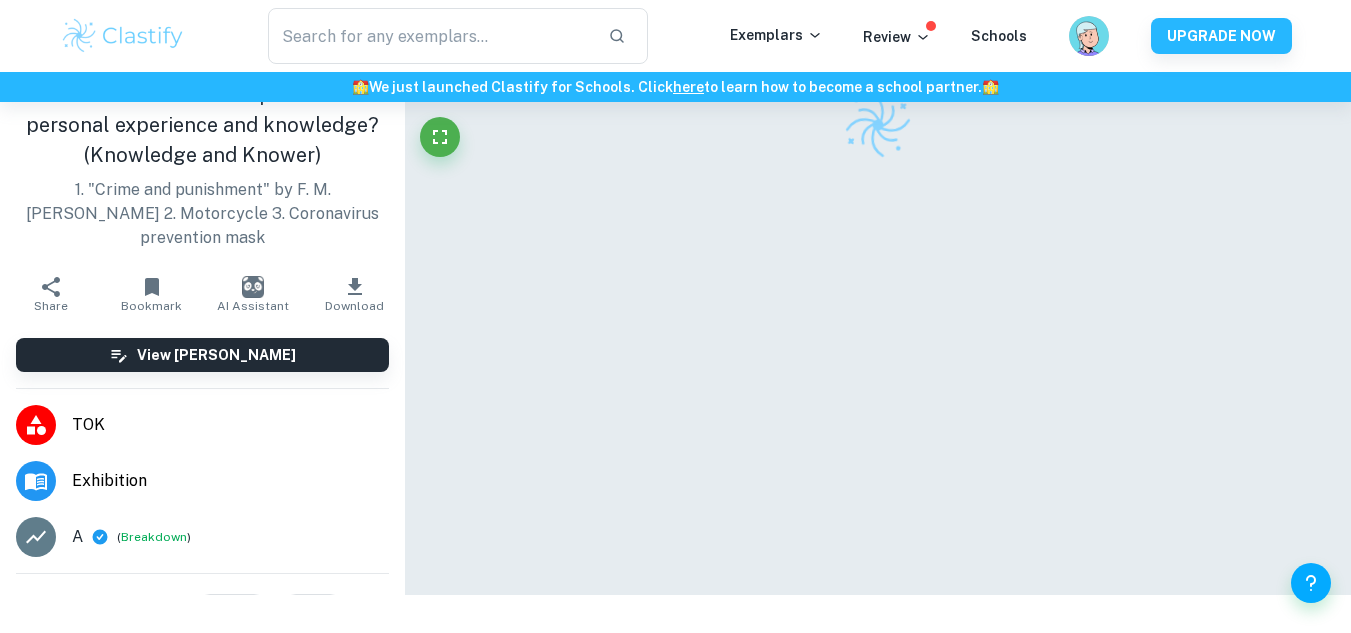 scroll, scrollTop: 102, scrollLeft: 0, axis: vertical 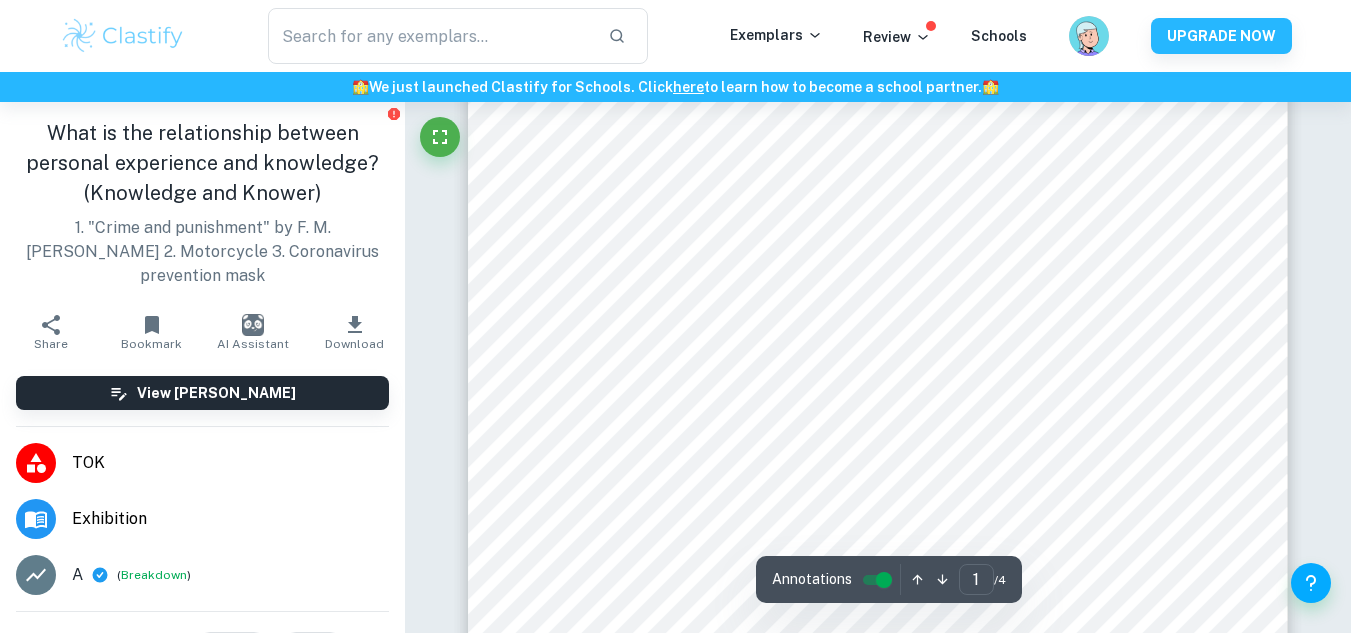 click 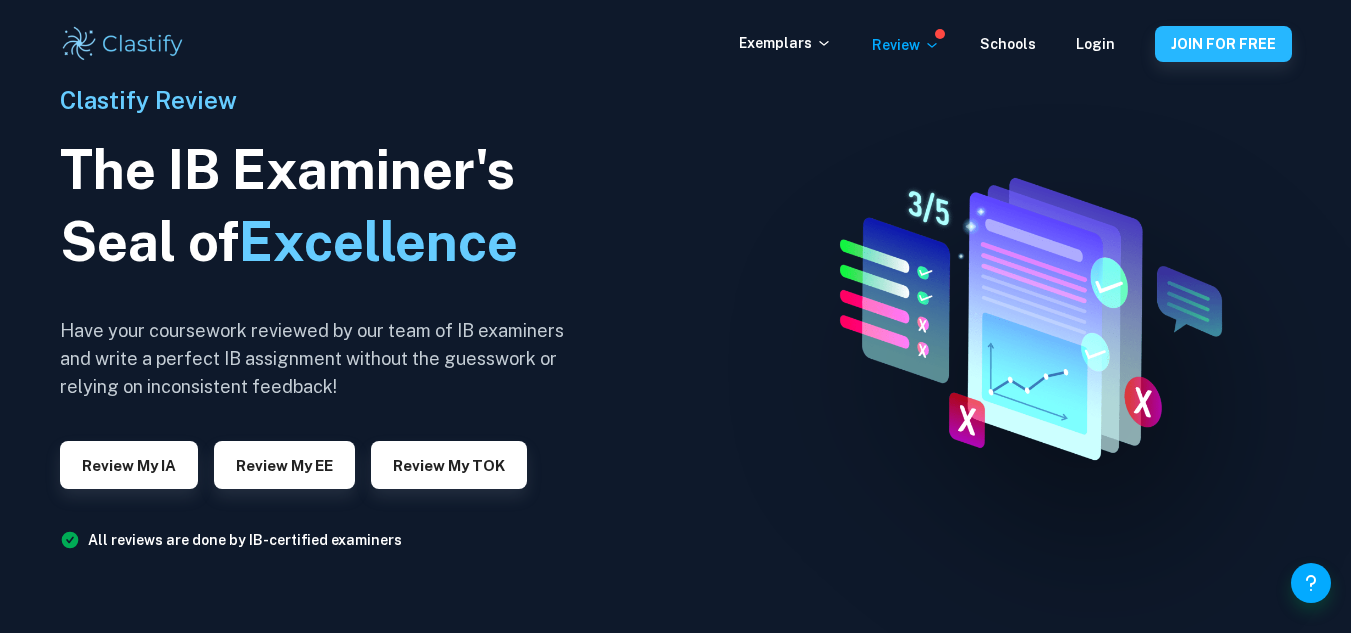 scroll, scrollTop: 0, scrollLeft: 0, axis: both 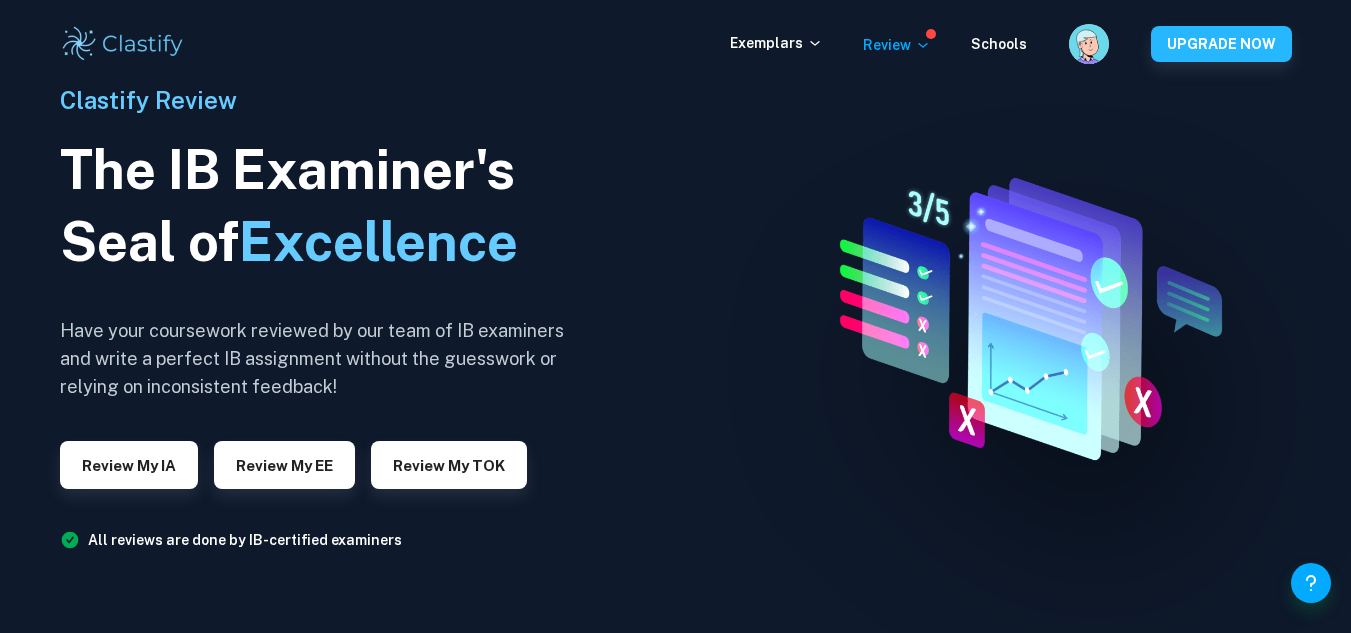 checkbox on "true" 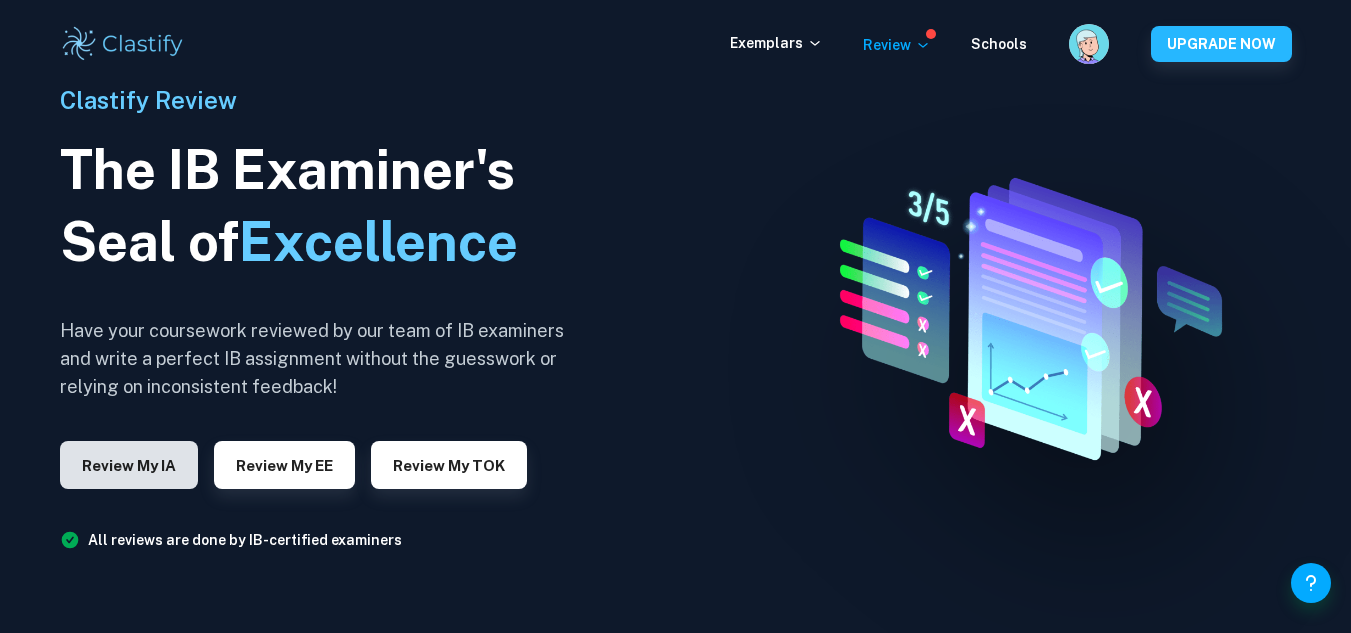 click on "Review my IA" at bounding box center (129, 465) 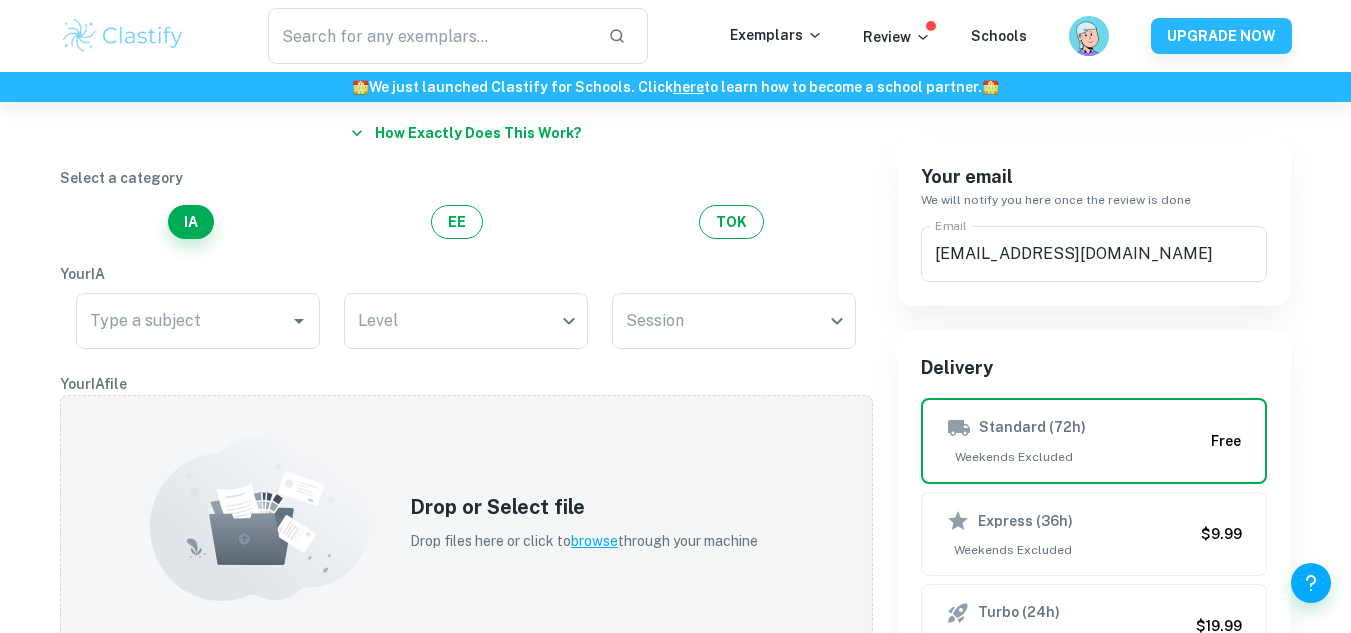 scroll, scrollTop: 154, scrollLeft: 0, axis: vertical 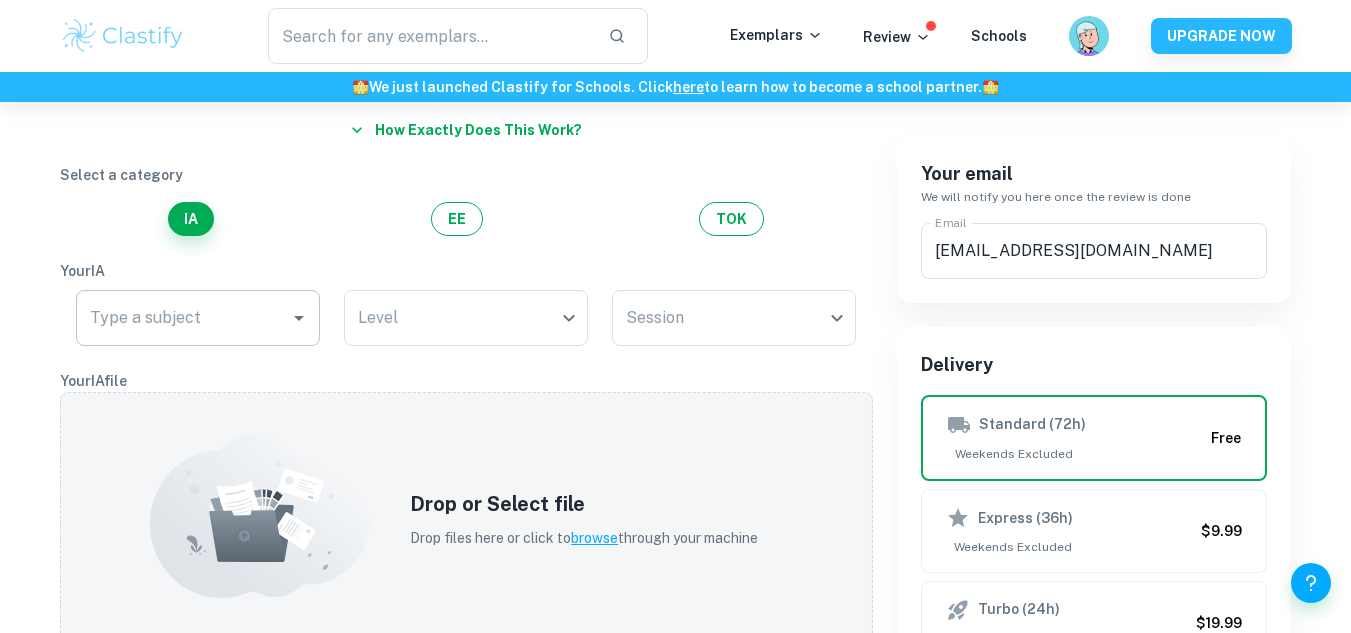 click on "Type a subject" at bounding box center [198, 318] 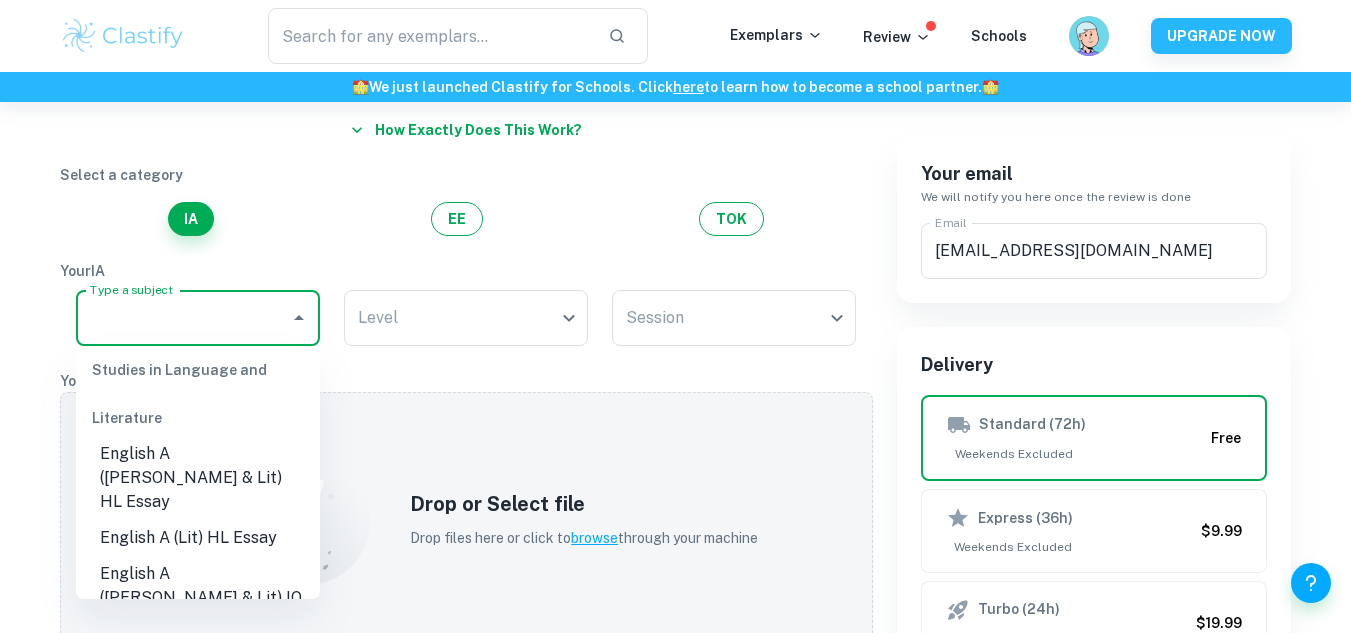 scroll, scrollTop: 0, scrollLeft: 0, axis: both 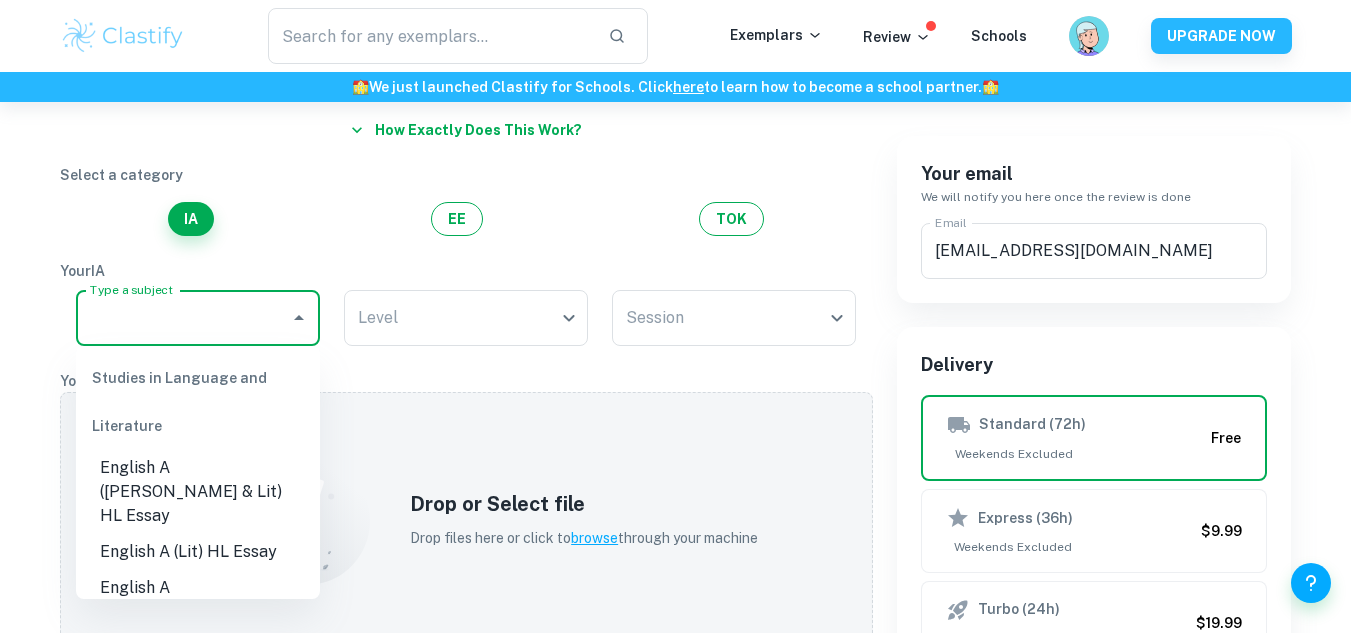 click on "English A ([PERSON_NAME] & Lit) IO" at bounding box center [198, 600] 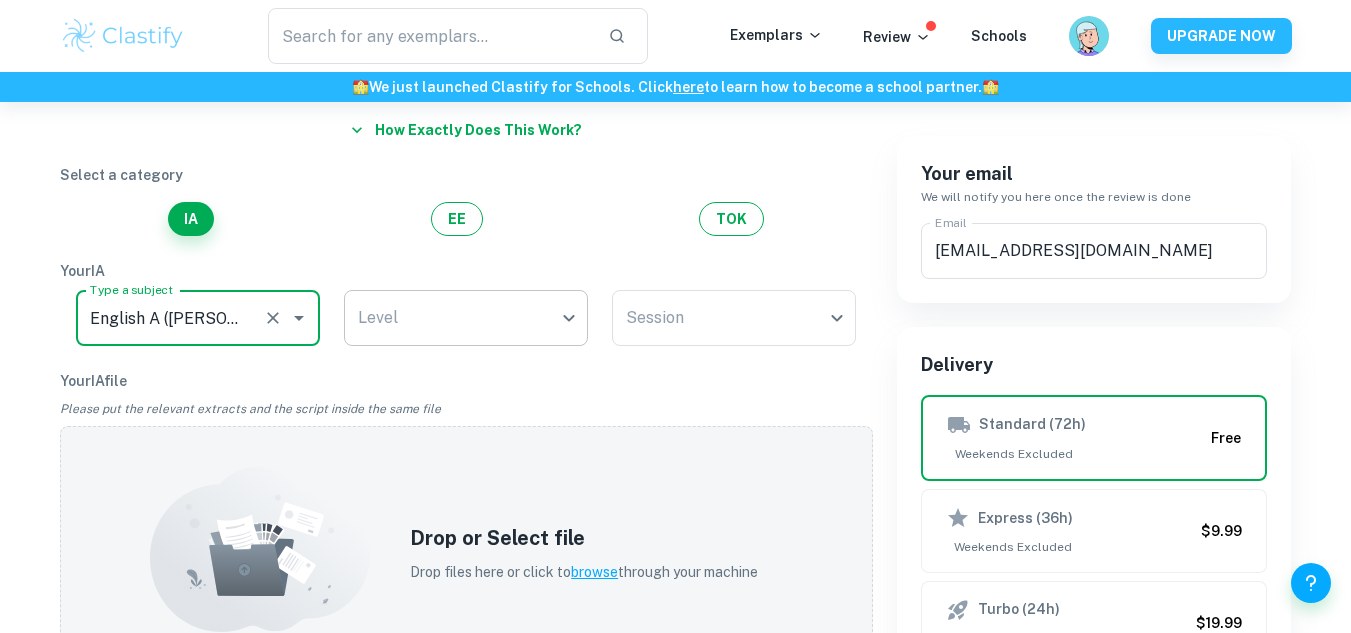 click on "We value your privacy We use cookies to enhance your browsing experience, serve personalised ads or content, and analyse our traffic. By clicking "Accept All", you consent to our use of cookies.   Cookie Policy Customise   Reject All   Accept All   Customise Consent Preferences   We use cookies to help you navigate efficiently and perform certain functions. You will find detailed information about all cookies under each consent category below. The cookies that are categorised as "Necessary" are stored on your browser as they are essential for enabling the basic functionalities of the site. ...  Show more For more information on how Google's third-party cookies operate and handle your data, see:   Google Privacy Policy Necessary Always Active Necessary cookies are required to enable the basic features of this site, such as providing secure log-in or adjusting your consent preferences. These cookies do not store any personally identifiable data. Functional Analytics Performance Advertisement Uncategorised" at bounding box center [675, 264] 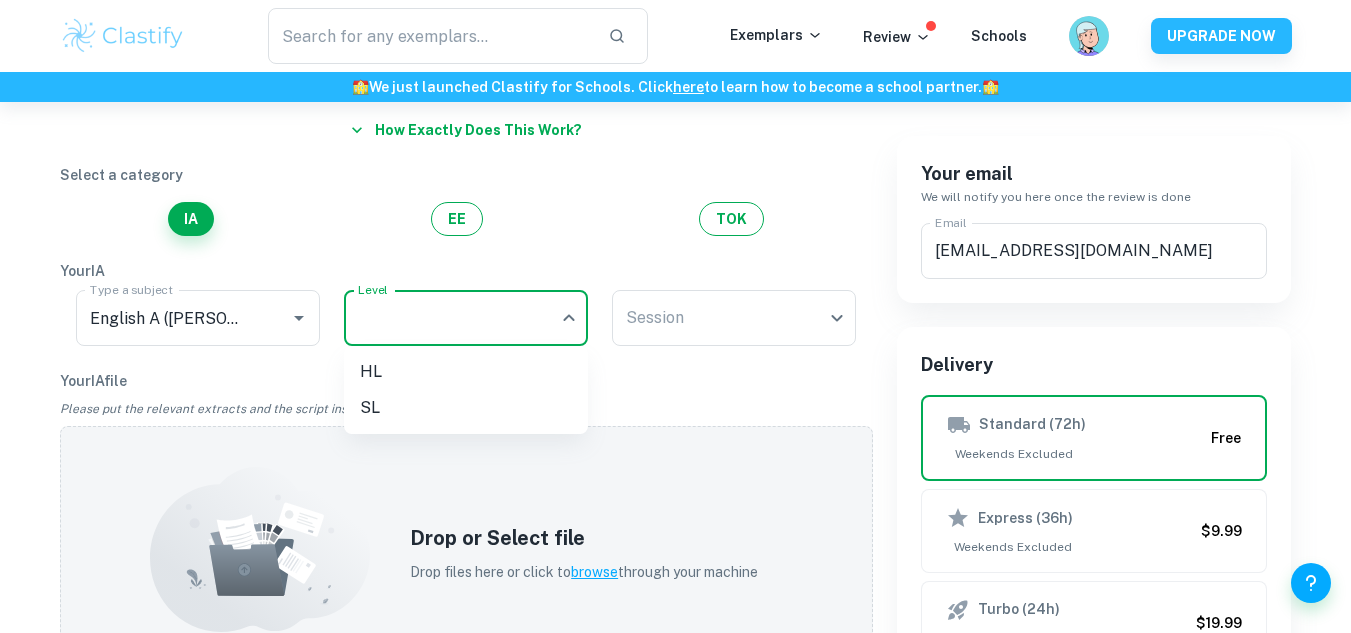 click on "SL" at bounding box center (466, 408) 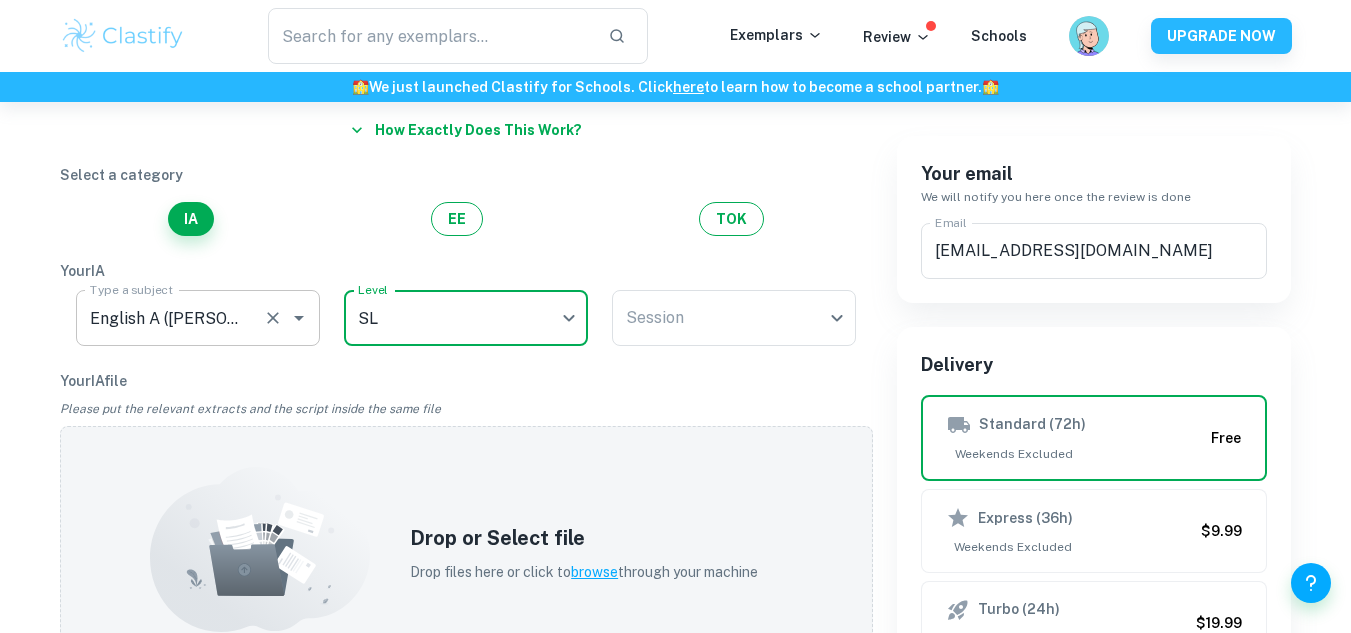 click on "English A ([PERSON_NAME] & Lit) IO" at bounding box center [170, 318] 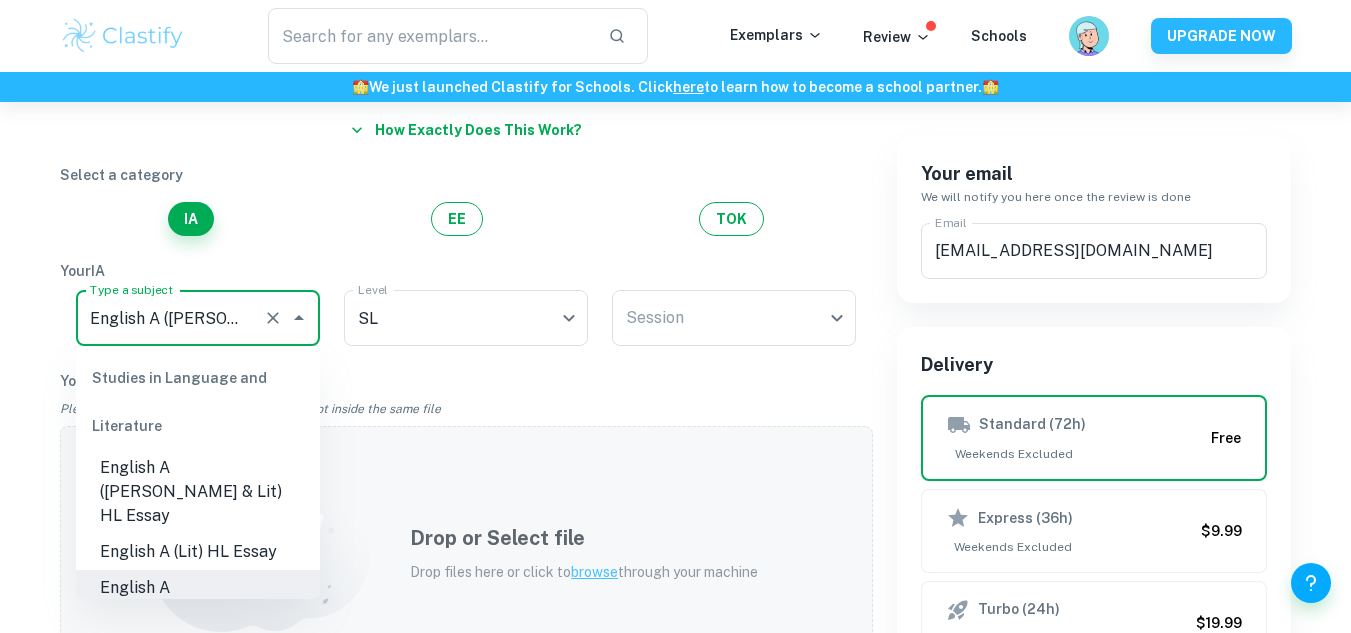 click on "Drop or Select file Drop files here or click to  browse  through your machine" at bounding box center (466, 553) 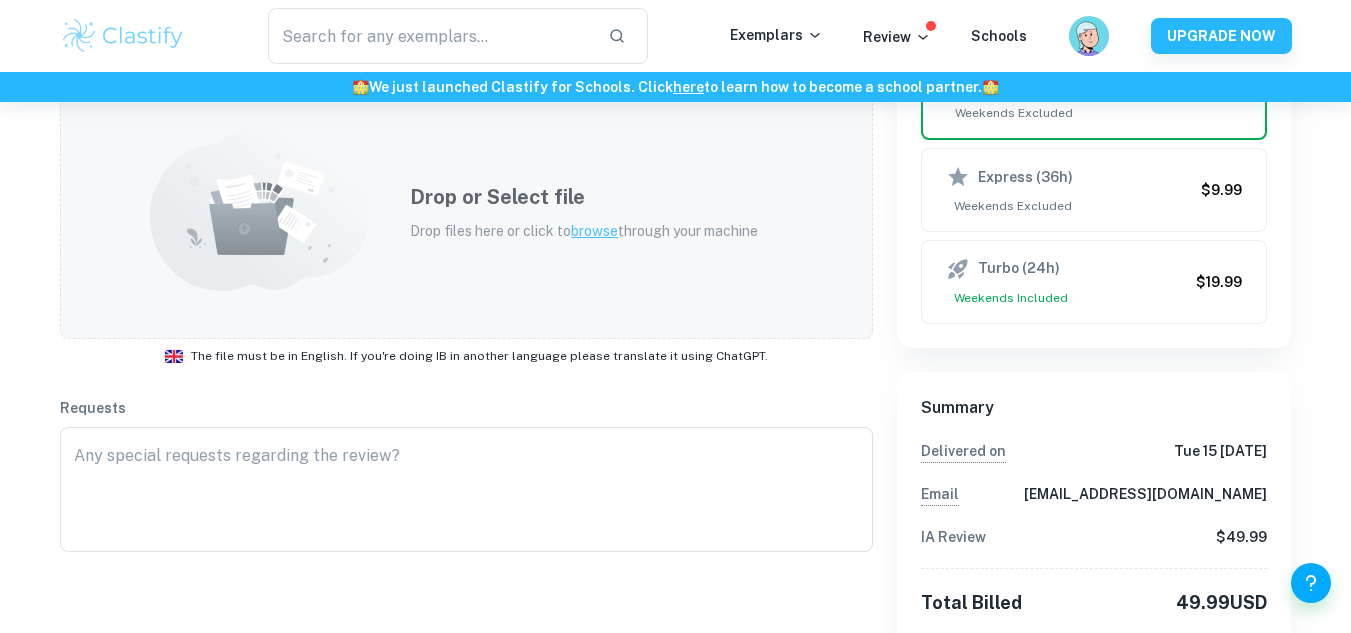 scroll, scrollTop: 0, scrollLeft: 0, axis: both 